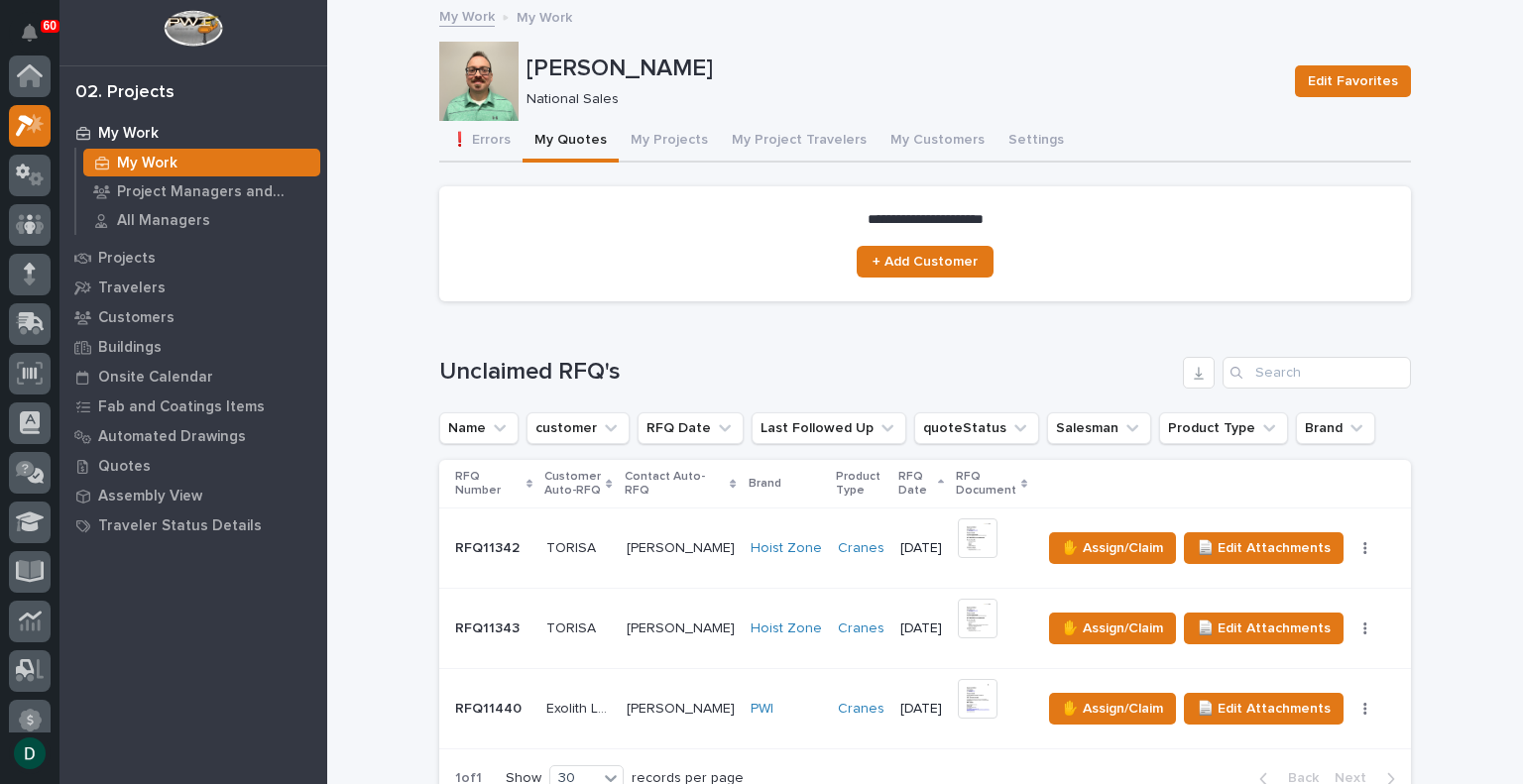 scroll, scrollTop: 0, scrollLeft: 0, axis: both 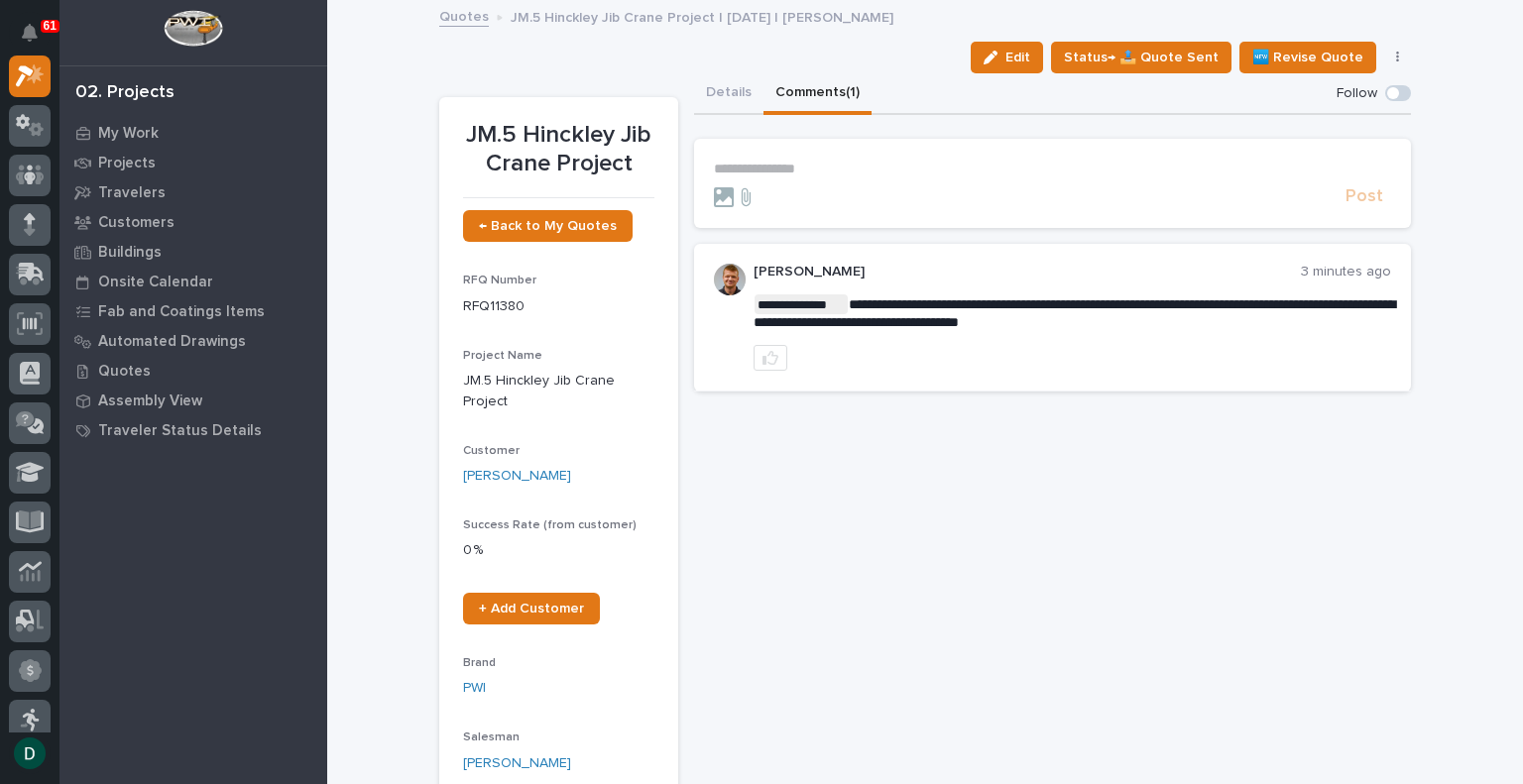 click on "**********" at bounding box center (1052, 168) 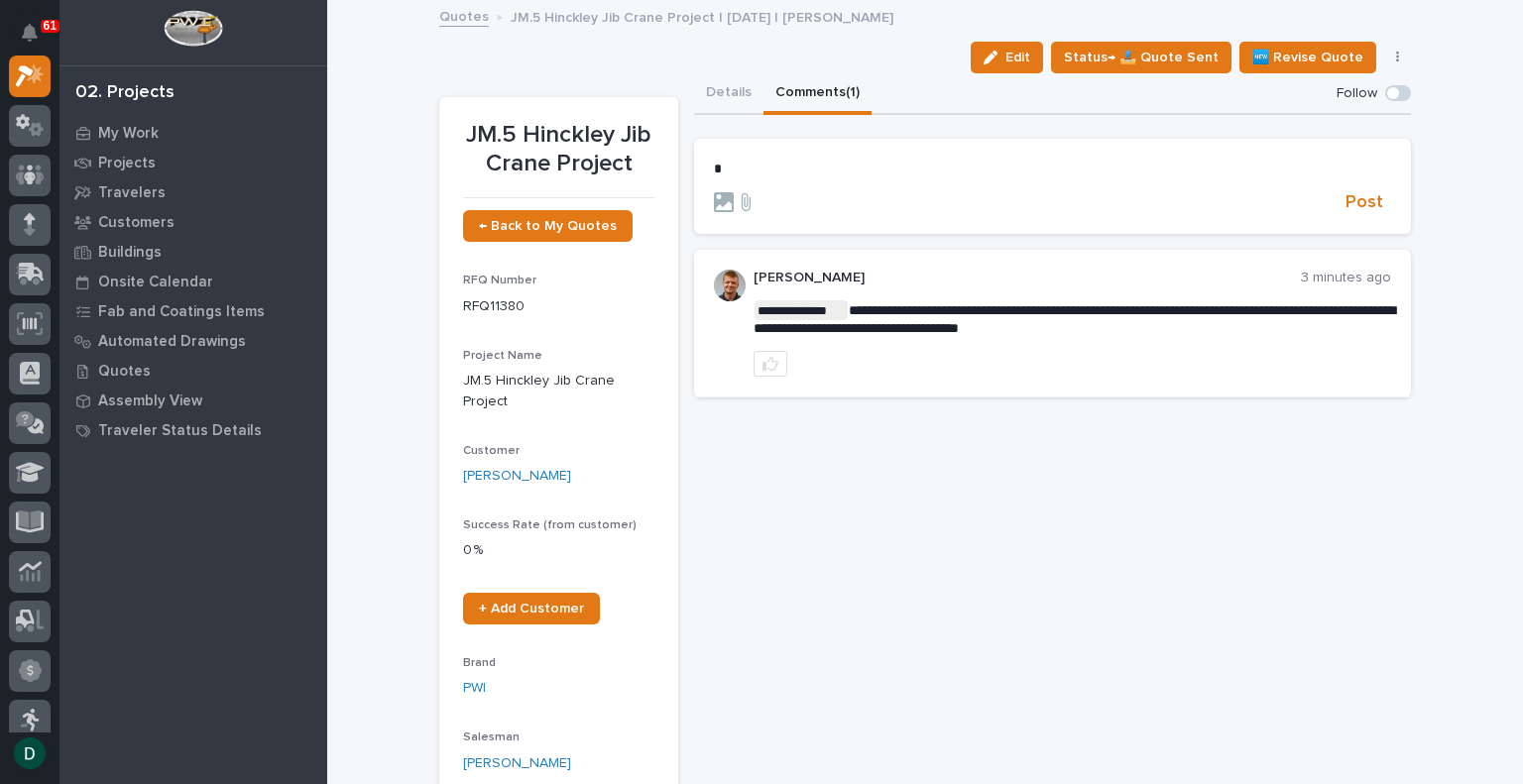 type 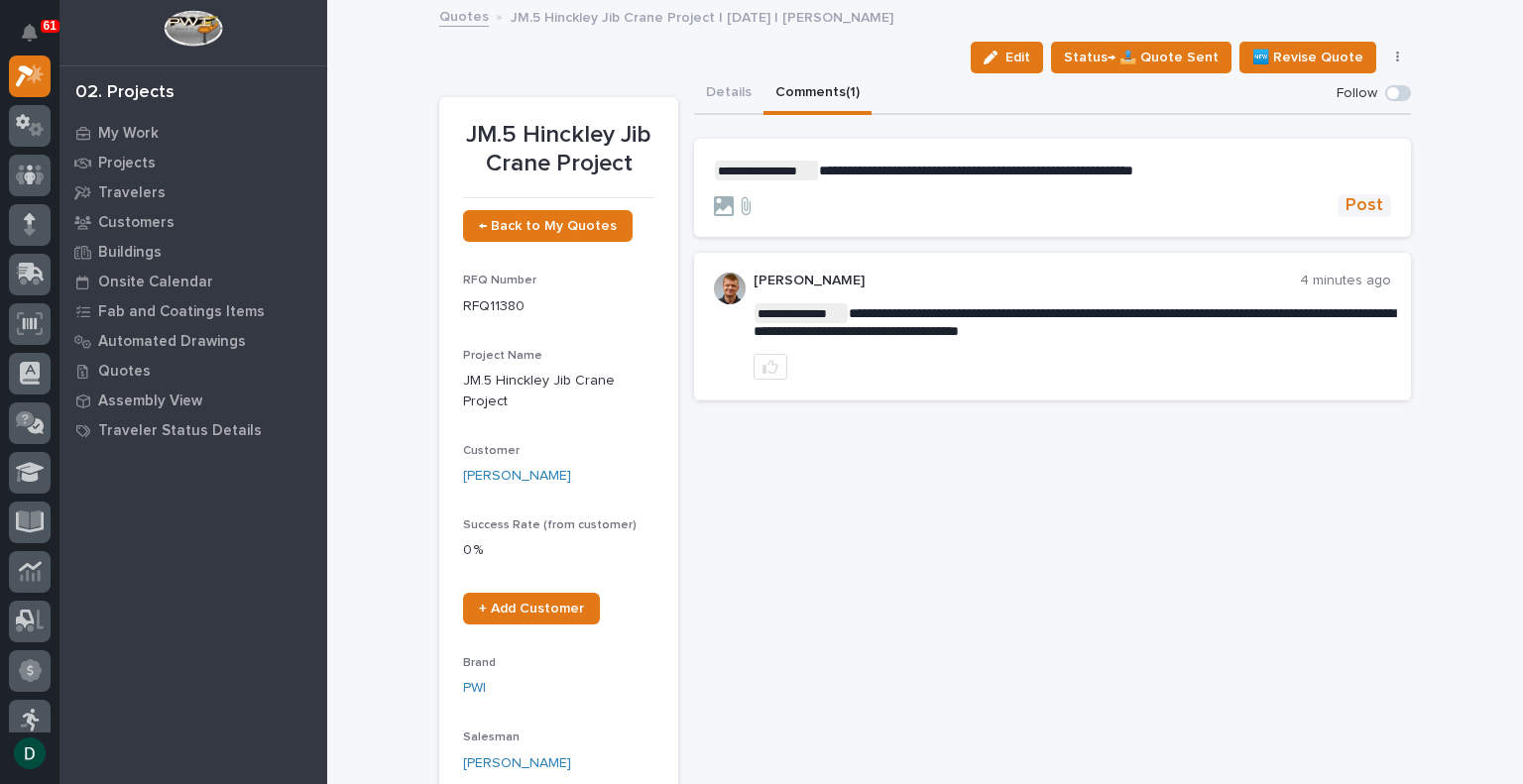 click on "Post" at bounding box center (1364, 205) 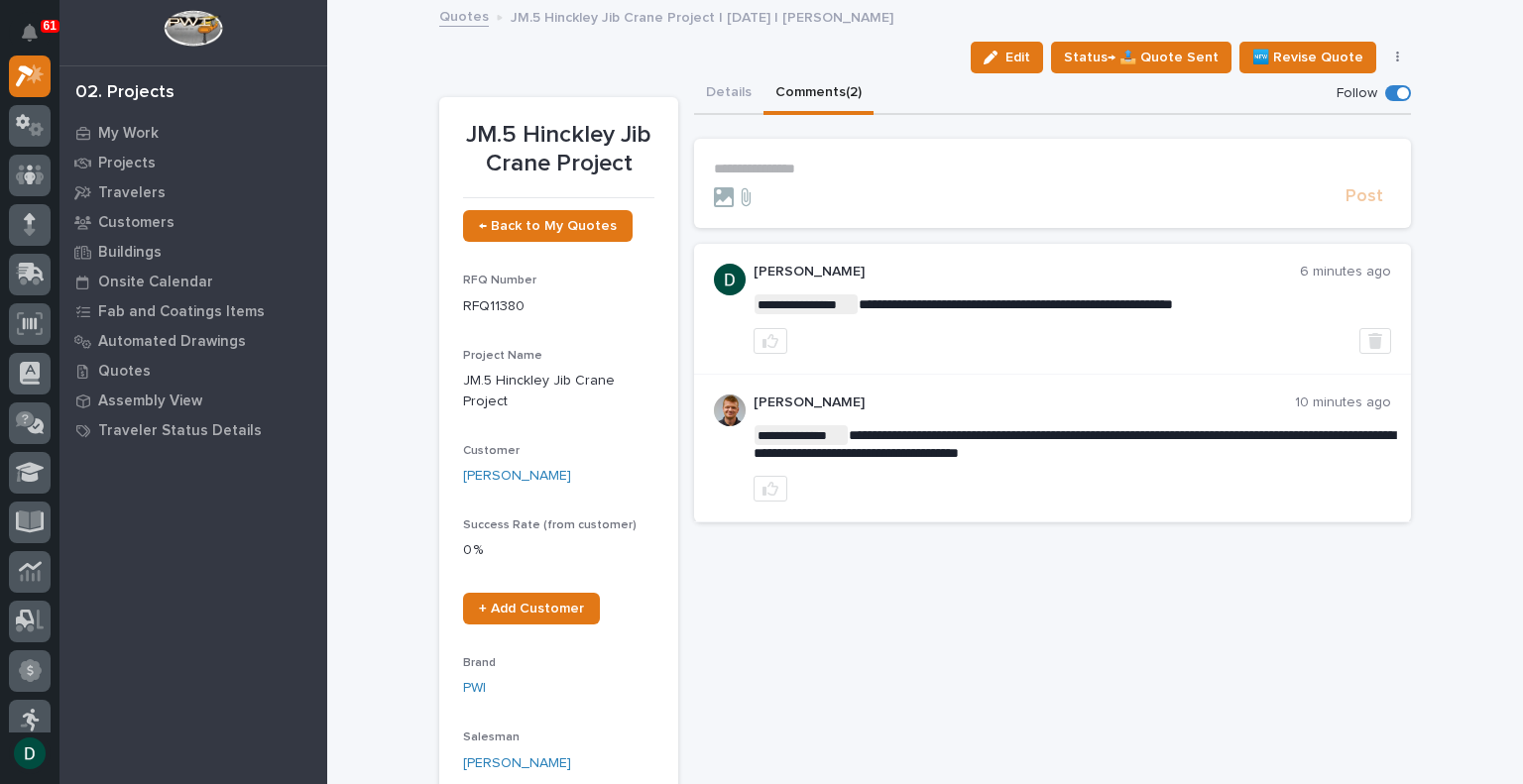 click on "Quotes" at bounding box center [464, 15] 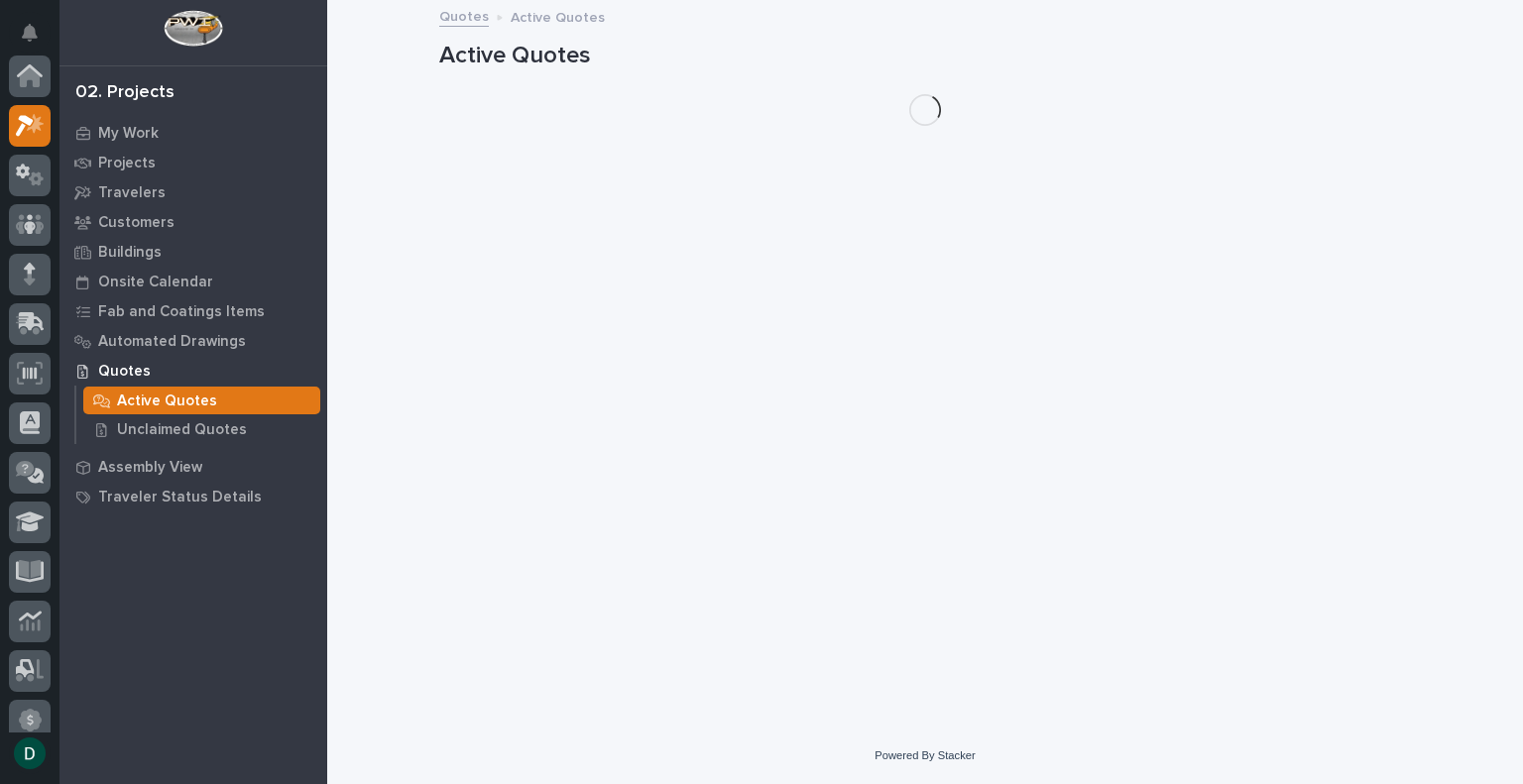 scroll, scrollTop: 50, scrollLeft: 0, axis: vertical 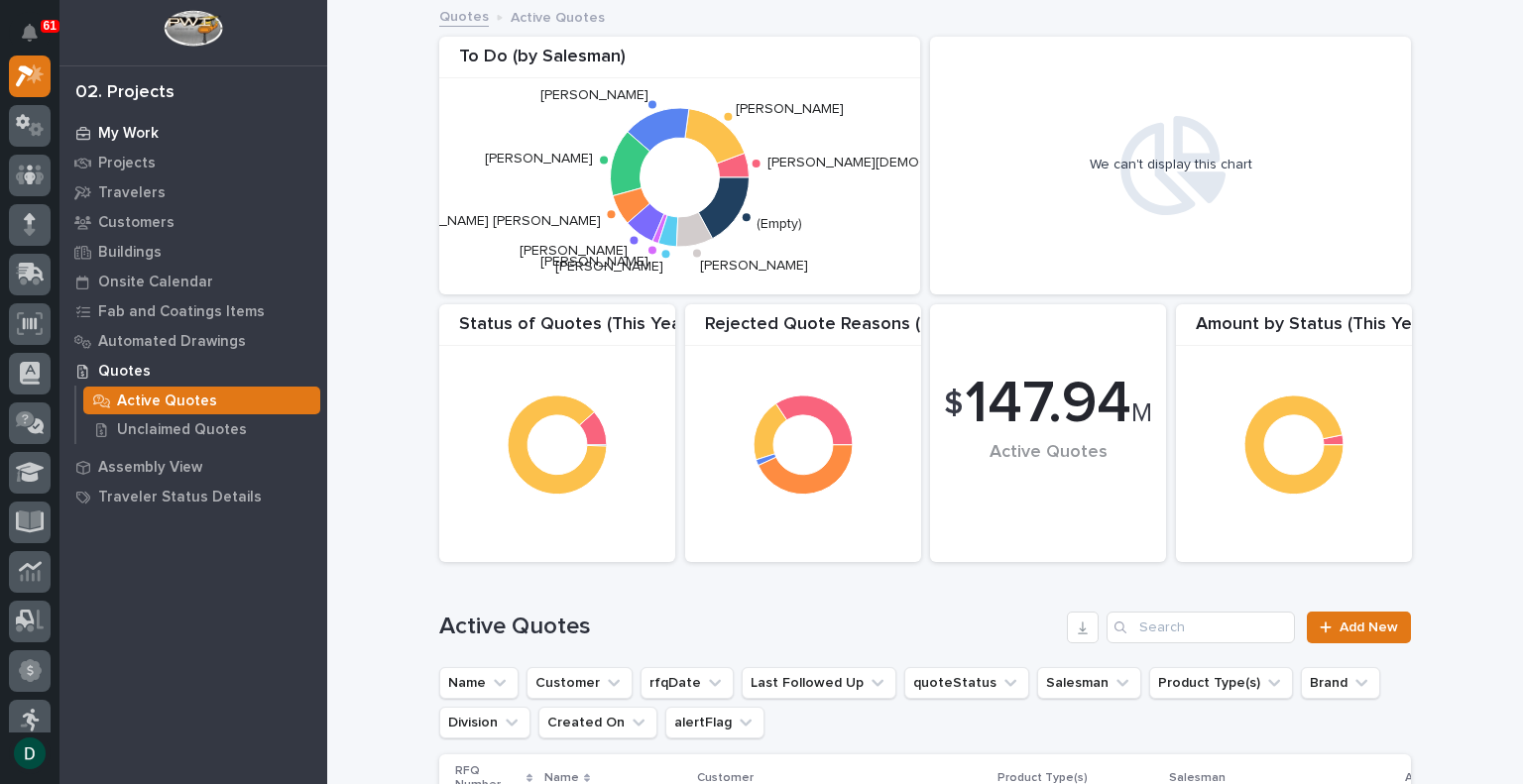 click on "My Work" at bounding box center [128, 134] 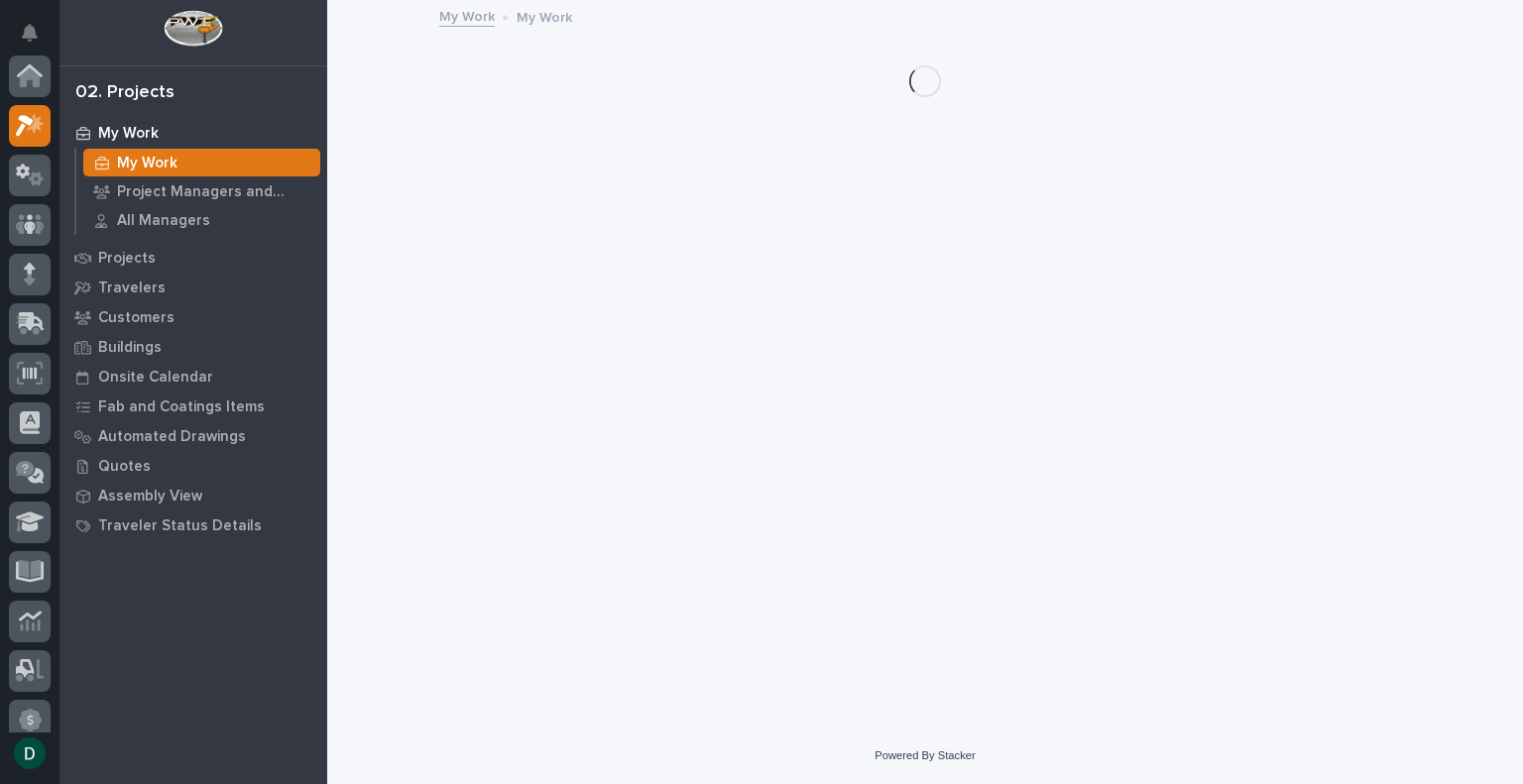 scroll, scrollTop: 50, scrollLeft: 0, axis: vertical 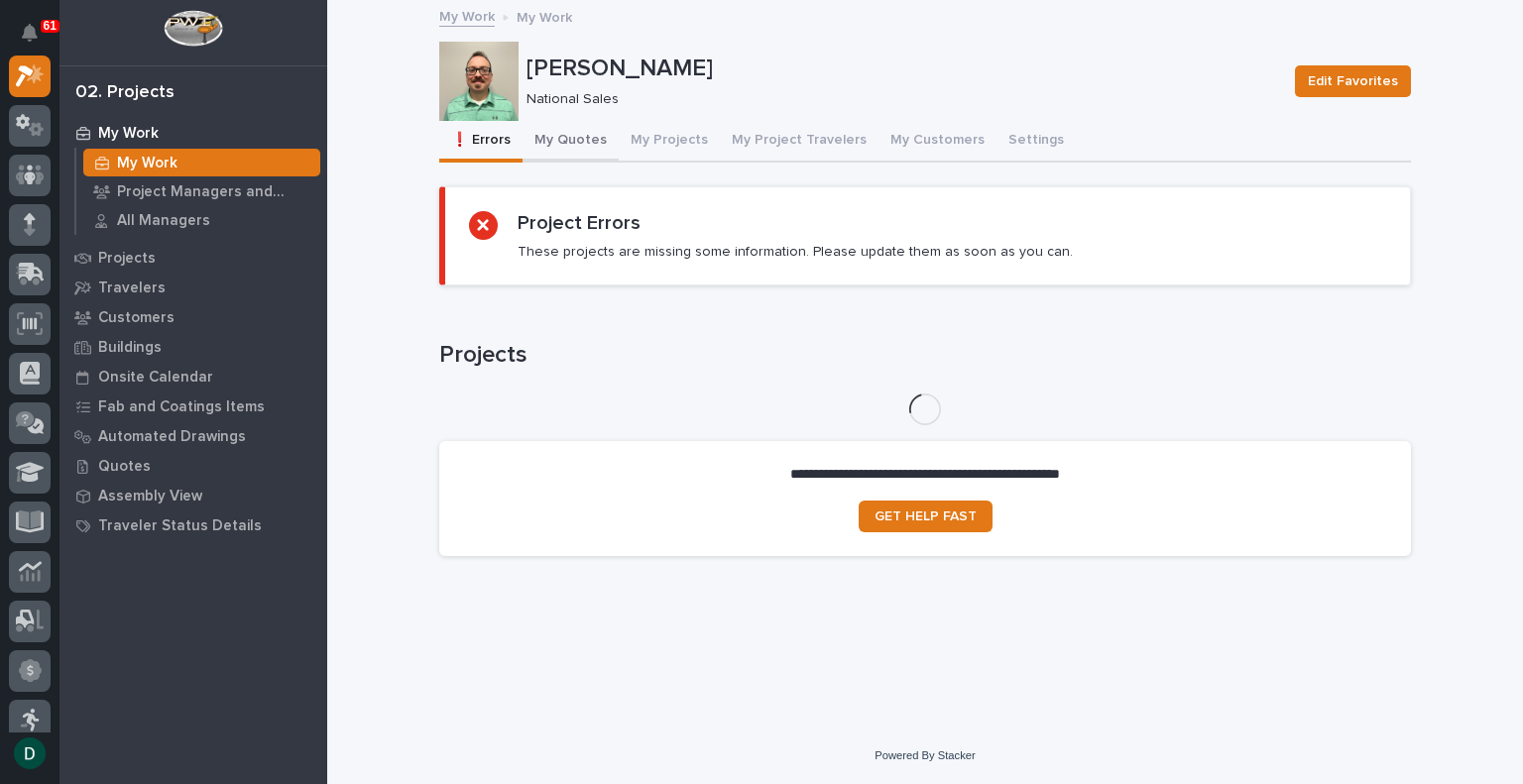 click on "My Quotes" at bounding box center [570, 142] 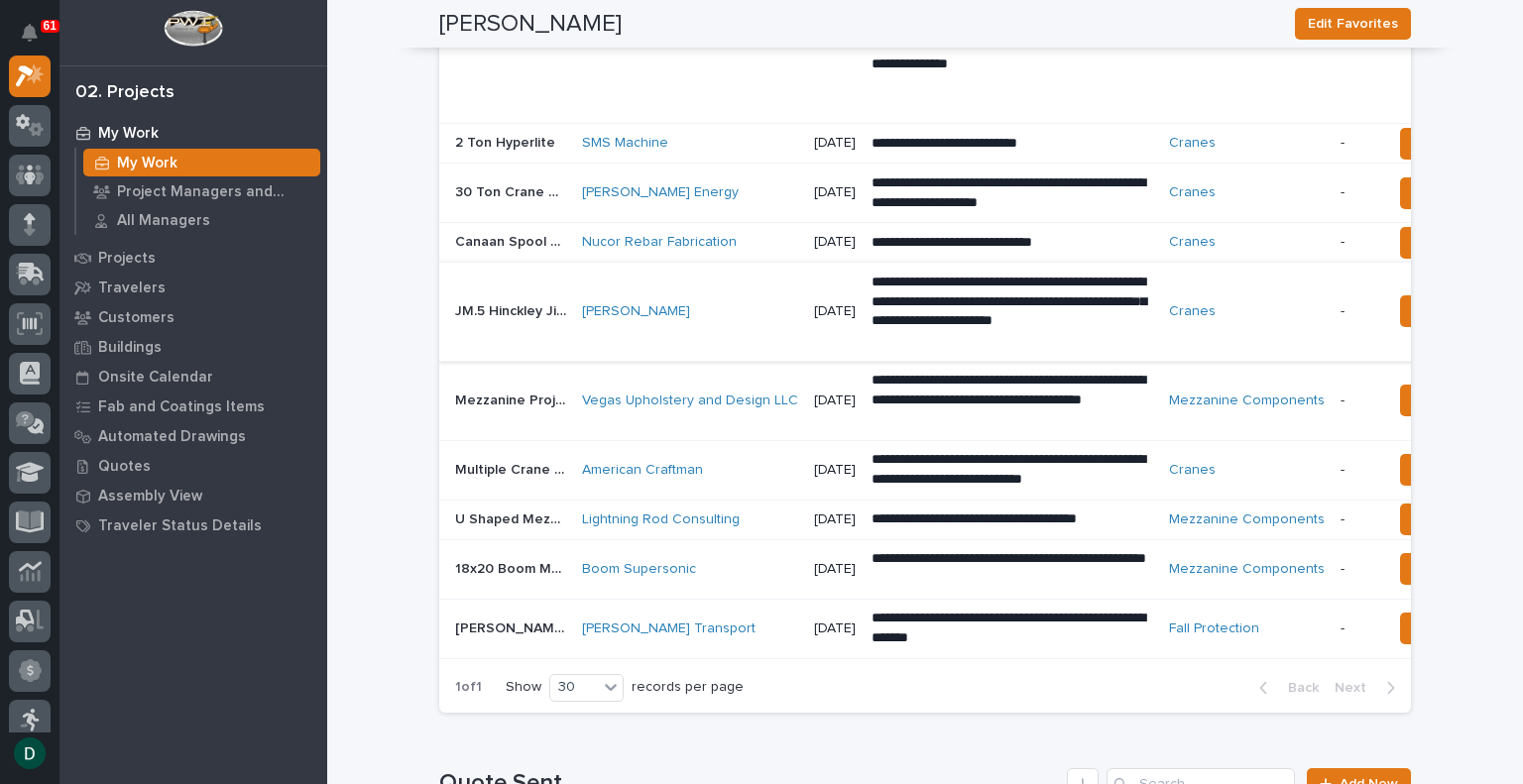 scroll, scrollTop: 1461, scrollLeft: 0, axis: vertical 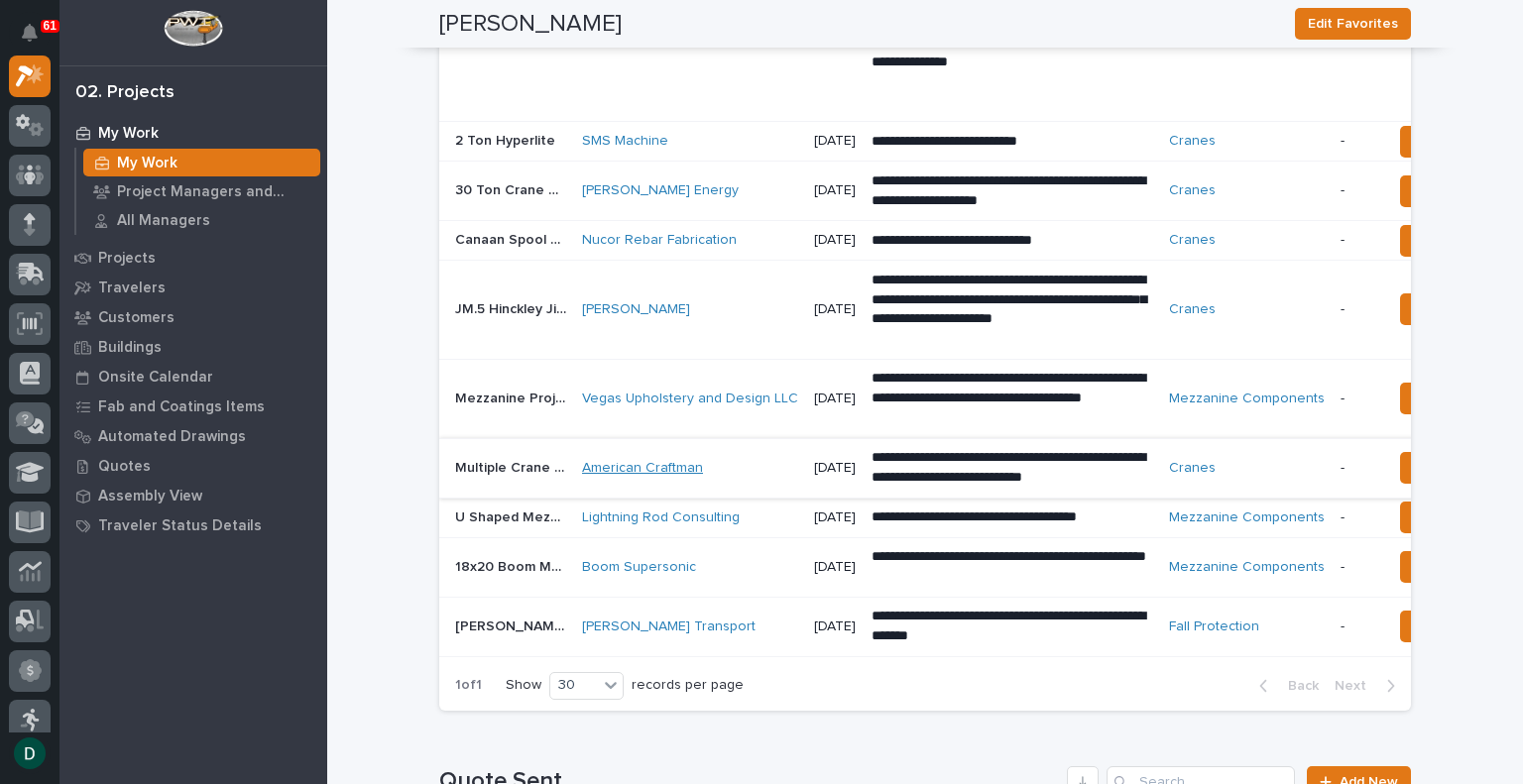 click on "American Craftman" at bounding box center (643, 468) 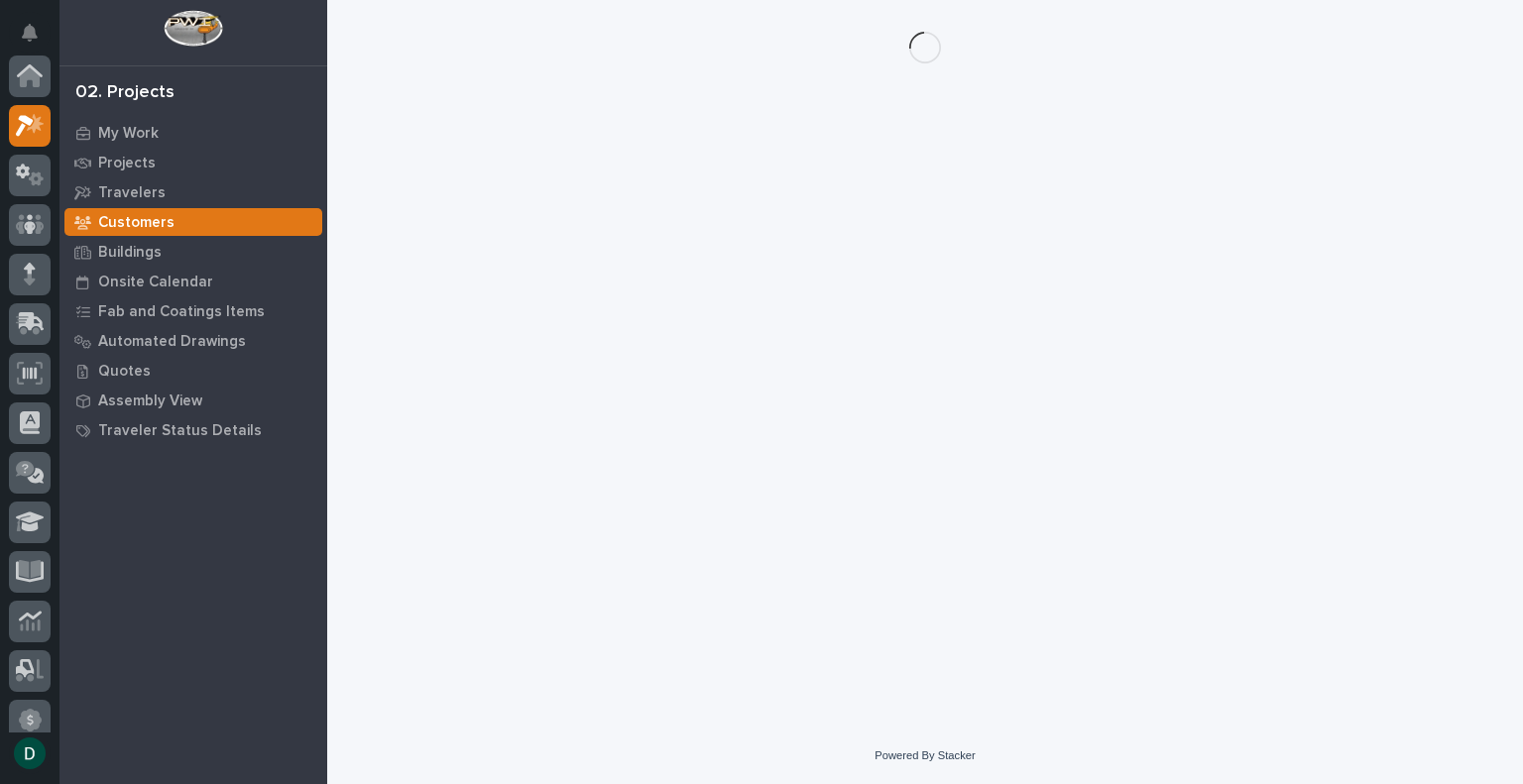 scroll, scrollTop: 0, scrollLeft: 0, axis: both 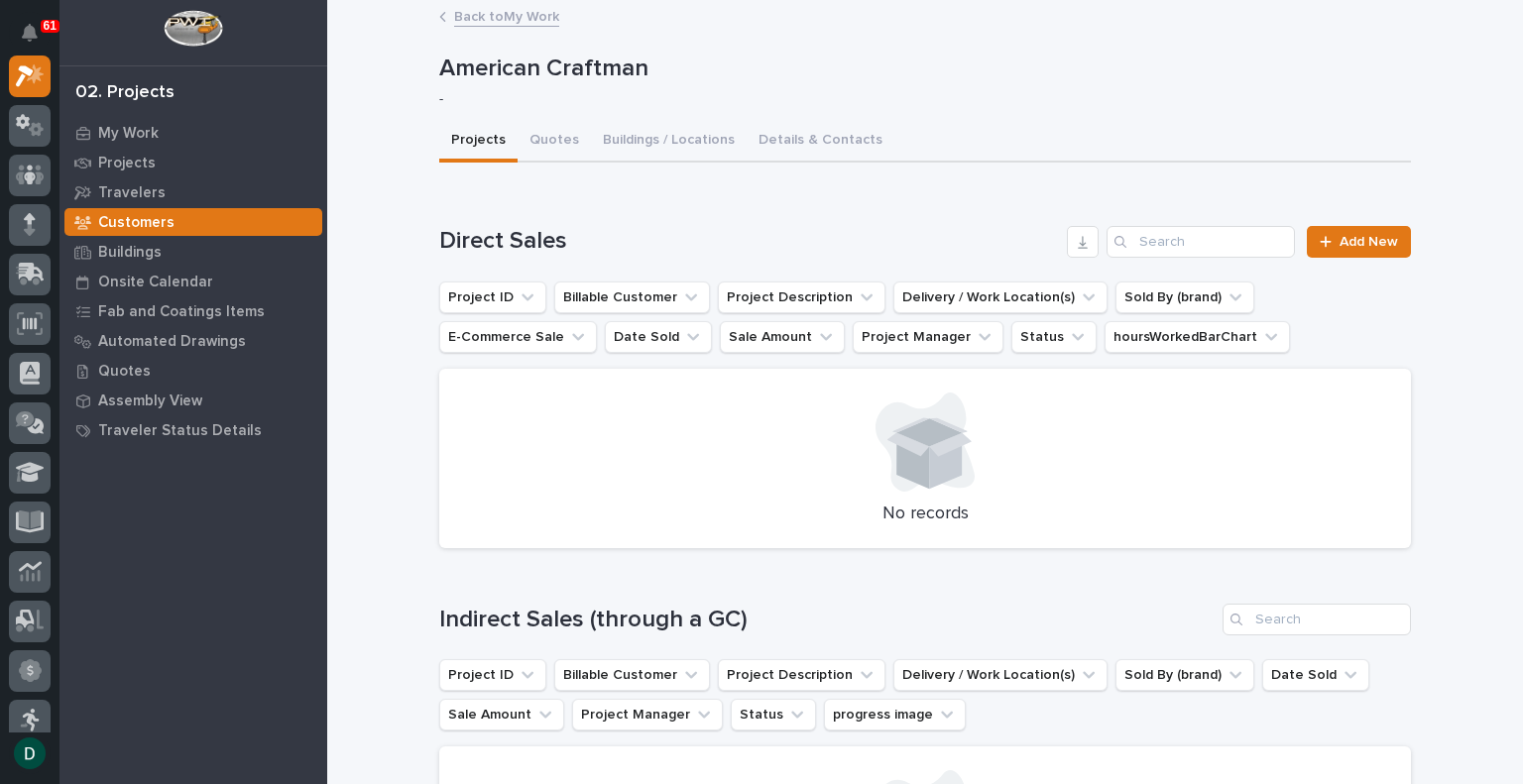 click on "Back to  My Work" at bounding box center (507, 15) 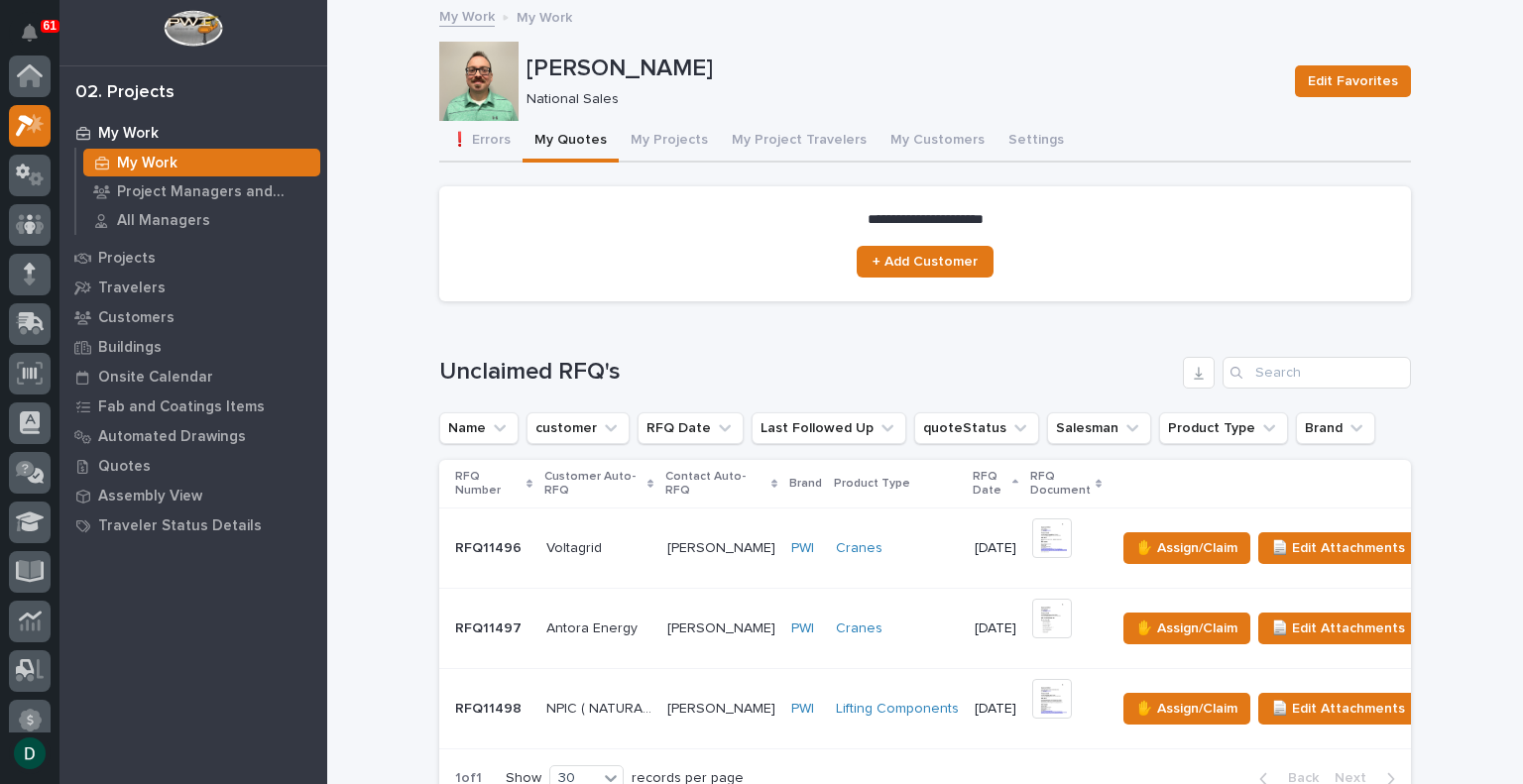 scroll, scrollTop: 50, scrollLeft: 0, axis: vertical 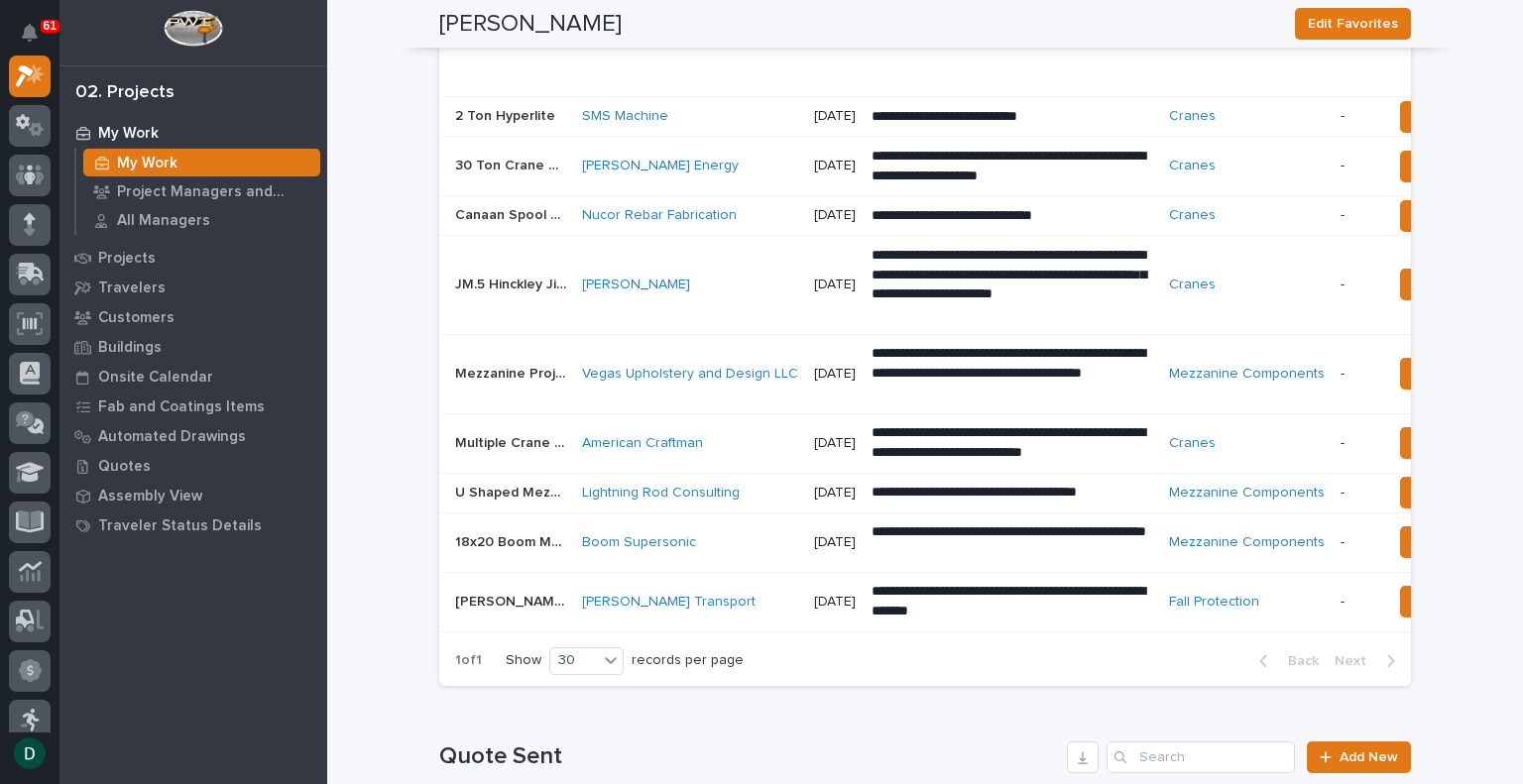click on "American Craftman" at bounding box center (690, 443) 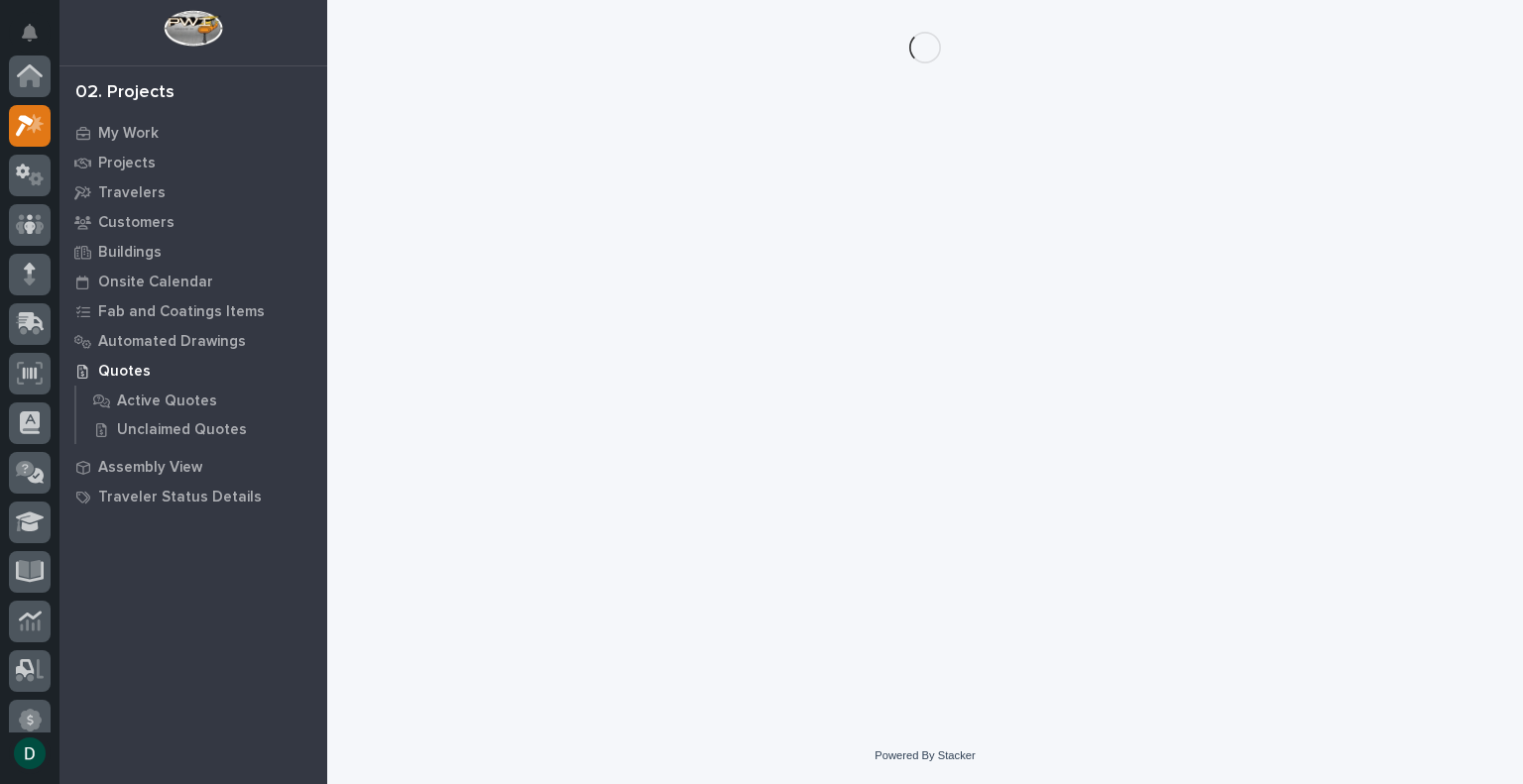 scroll, scrollTop: 0, scrollLeft: 0, axis: both 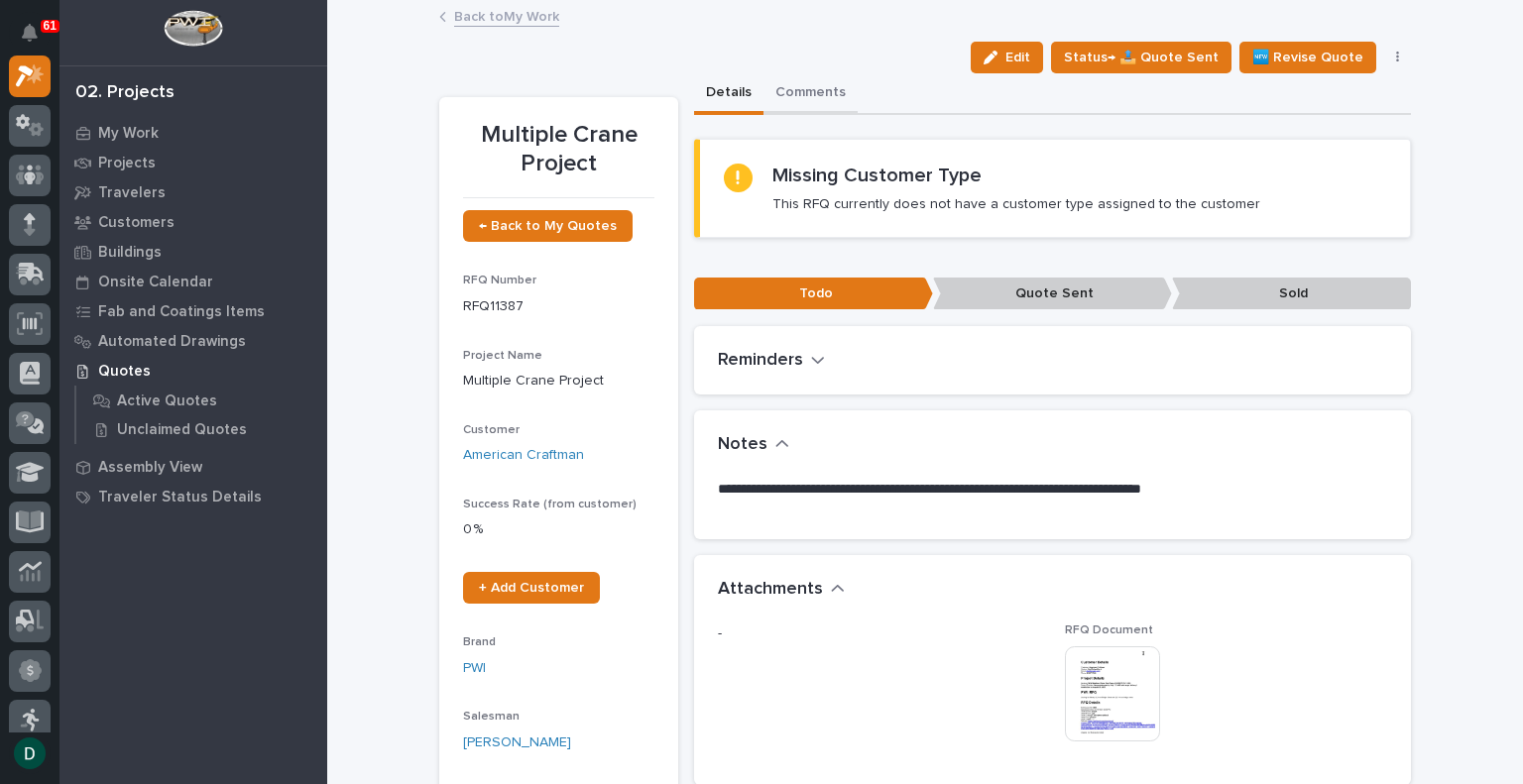 click on "Comments" at bounding box center (810, 94) 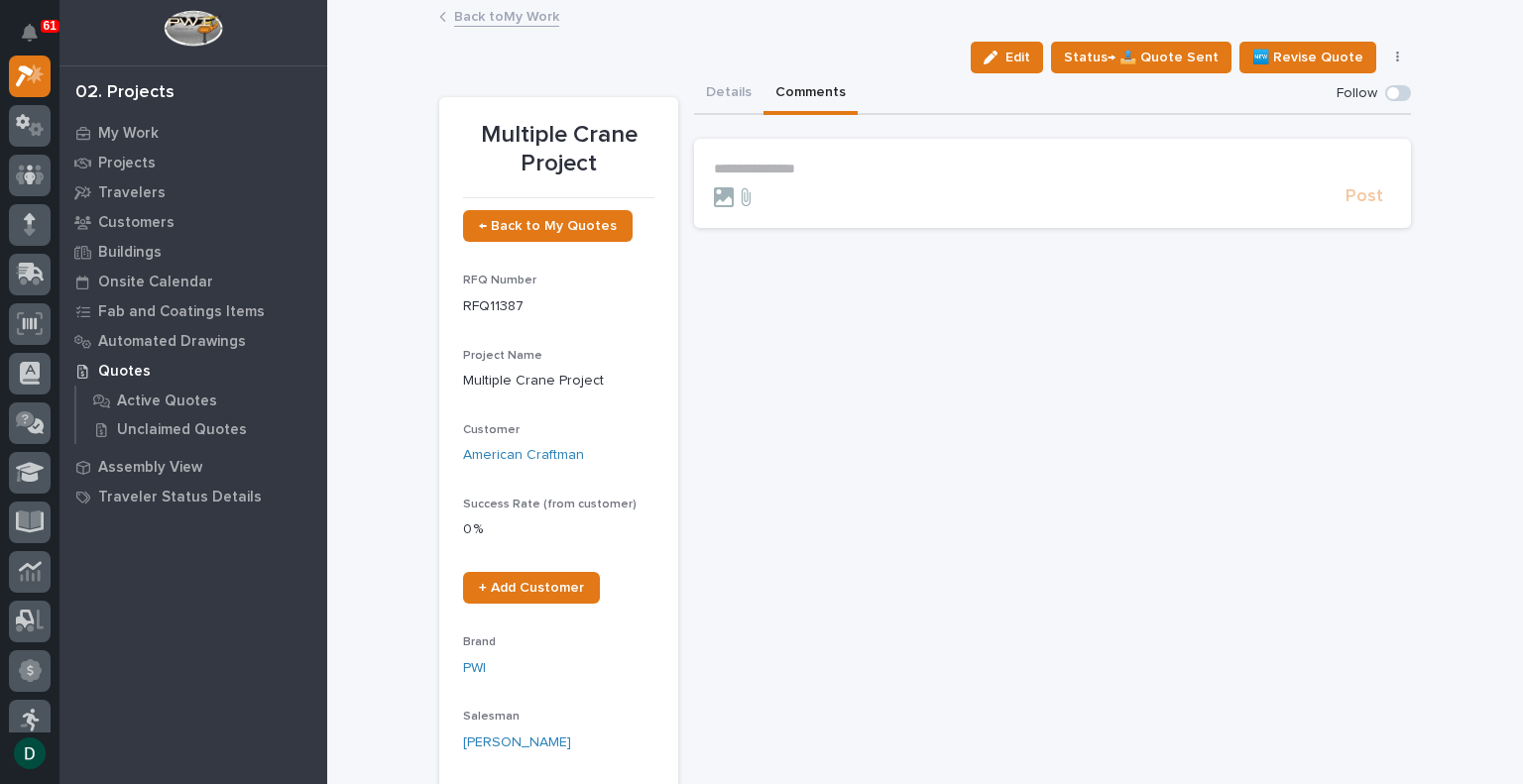 click on "**********" at bounding box center [1052, 168] 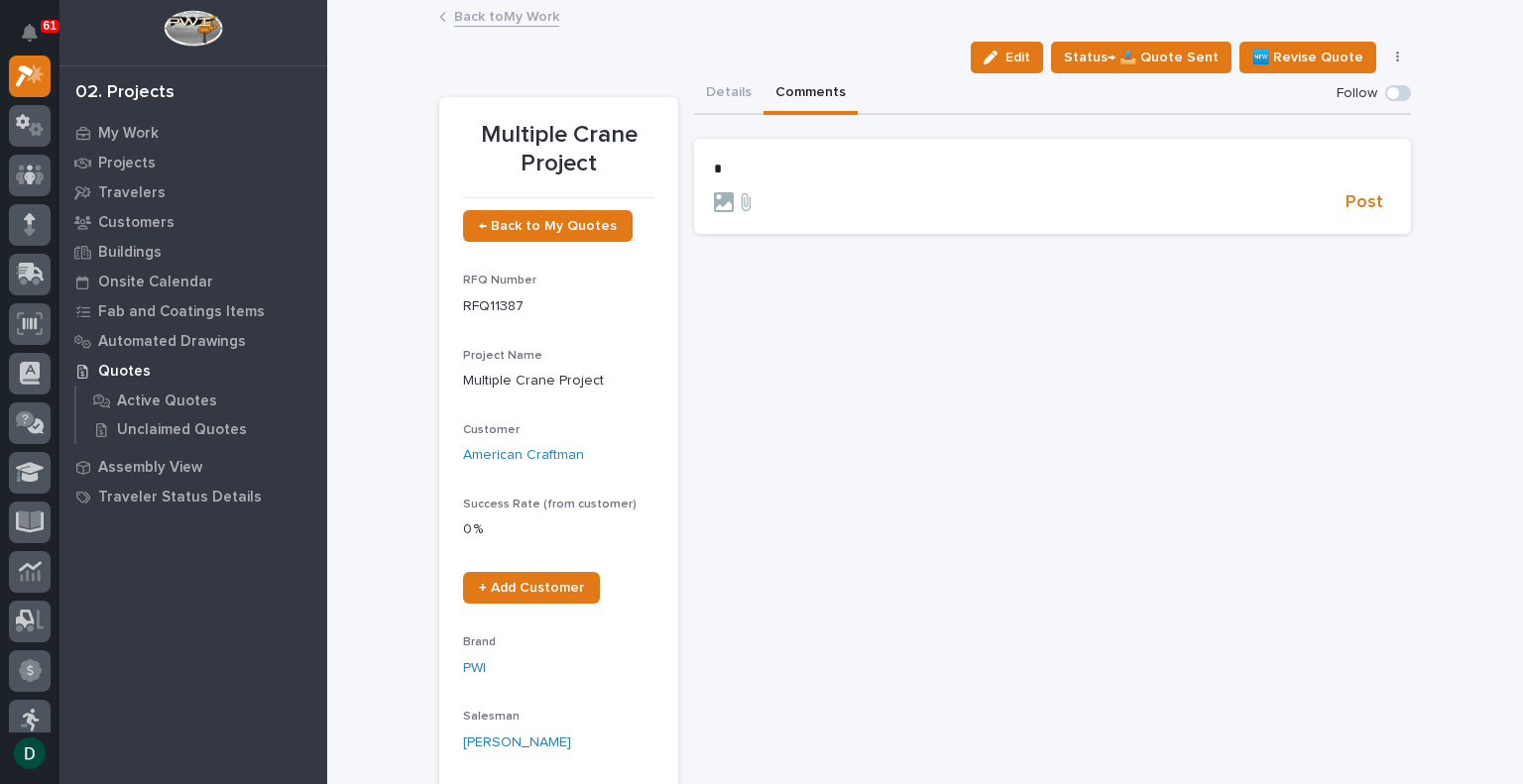 type 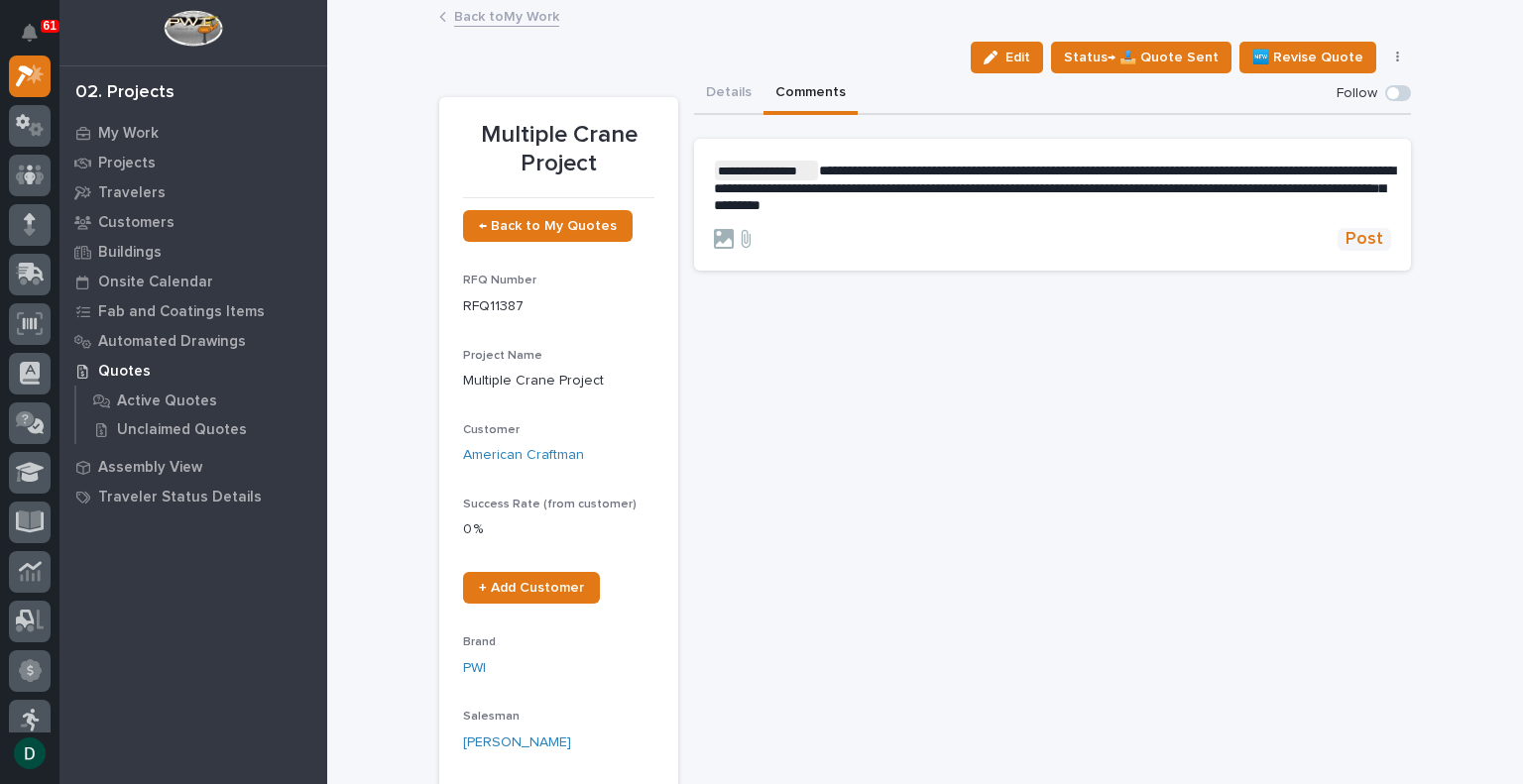 click on "Post" at bounding box center [1364, 239] 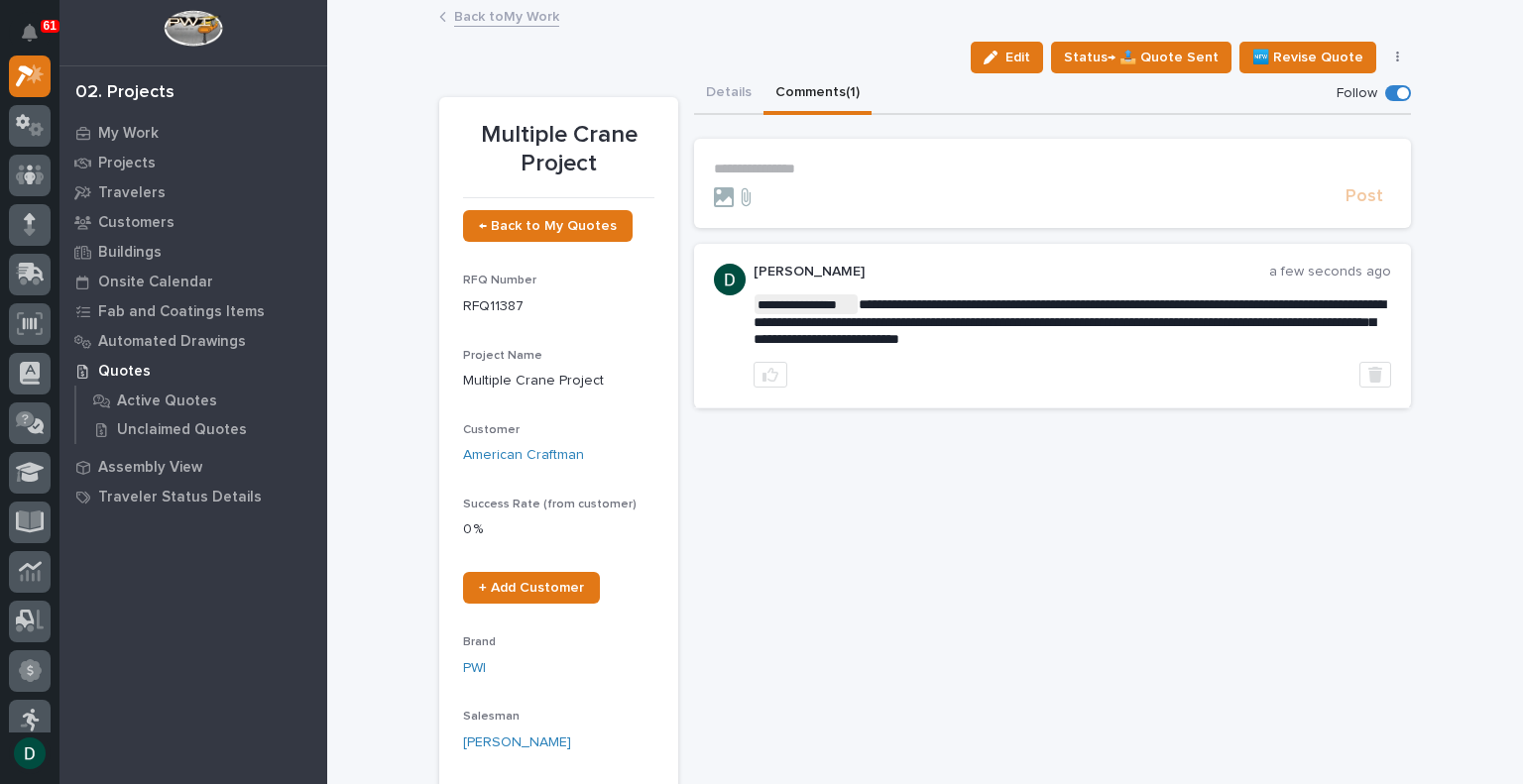 click on "Back to  My Work" at bounding box center (507, 15) 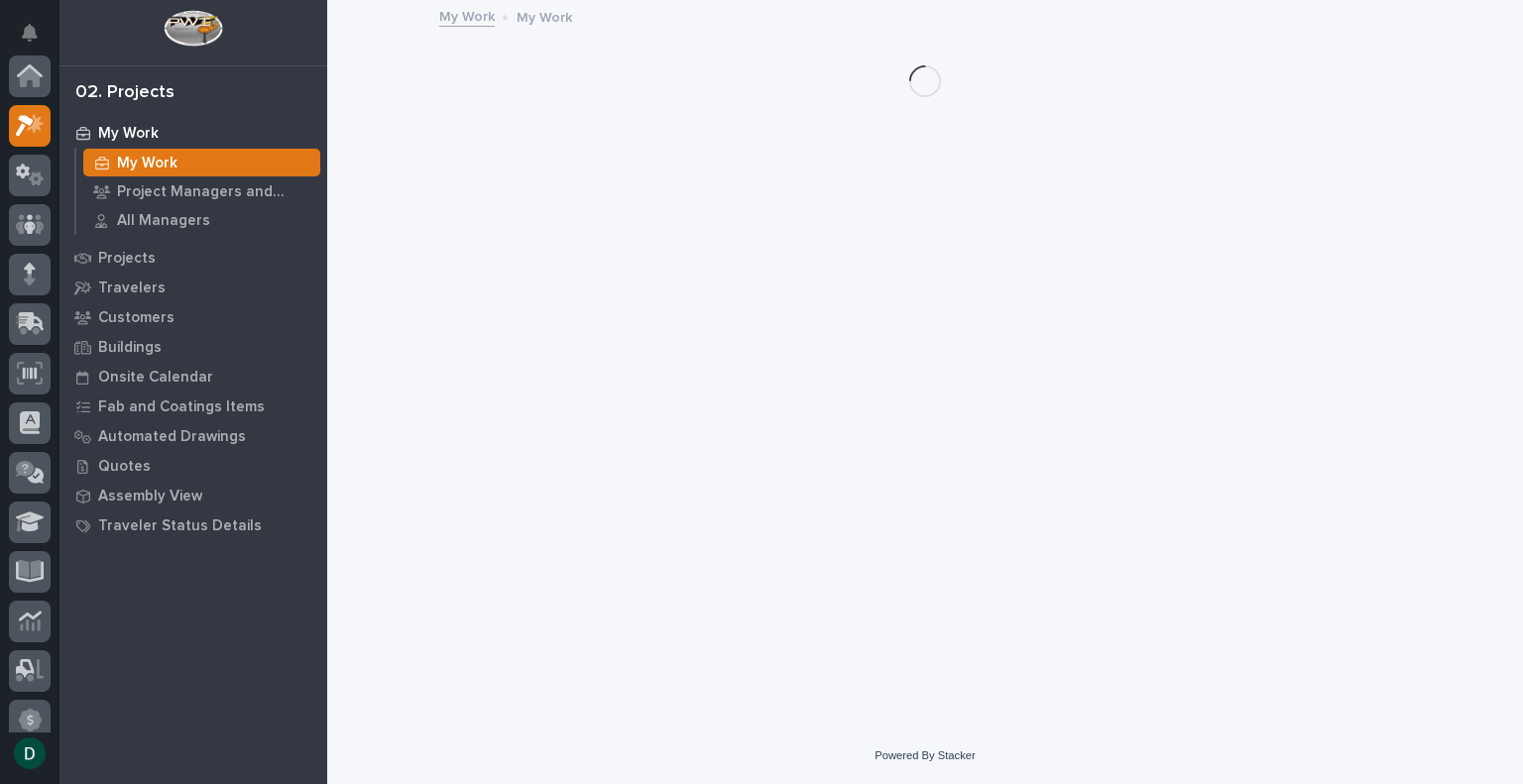 scroll, scrollTop: 50, scrollLeft: 0, axis: vertical 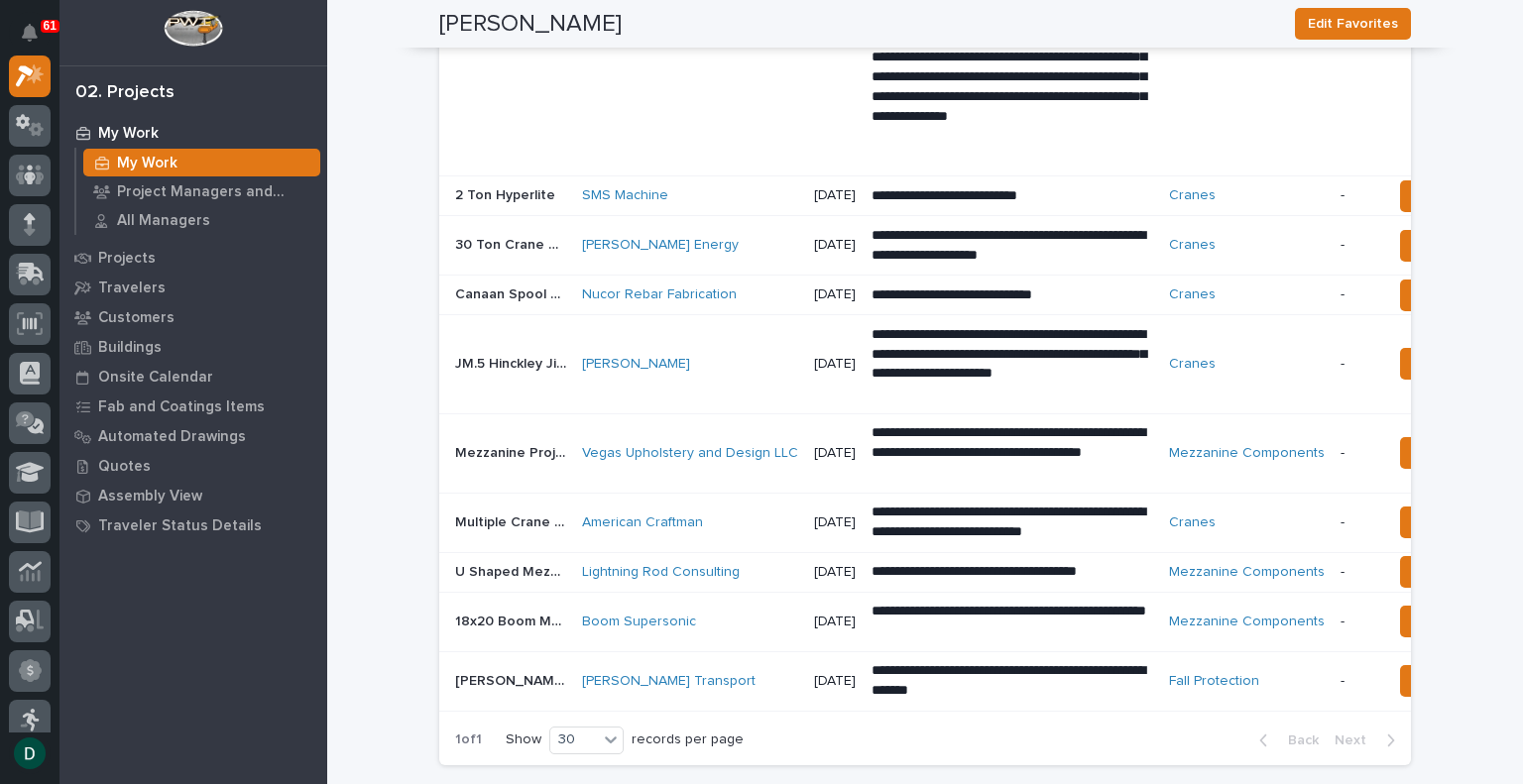 click on "SMS Machine" at bounding box center [690, 195] 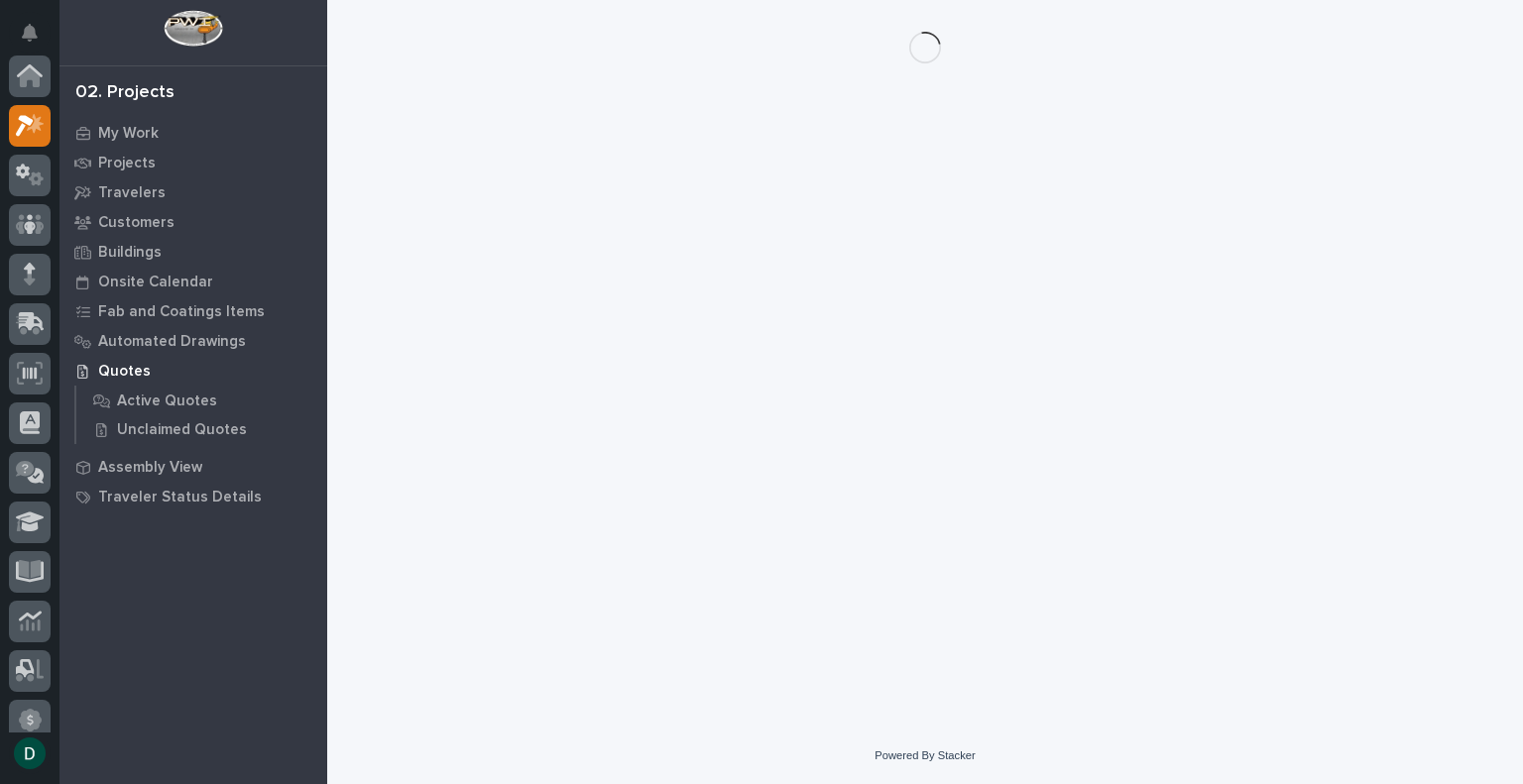scroll, scrollTop: 0, scrollLeft: 0, axis: both 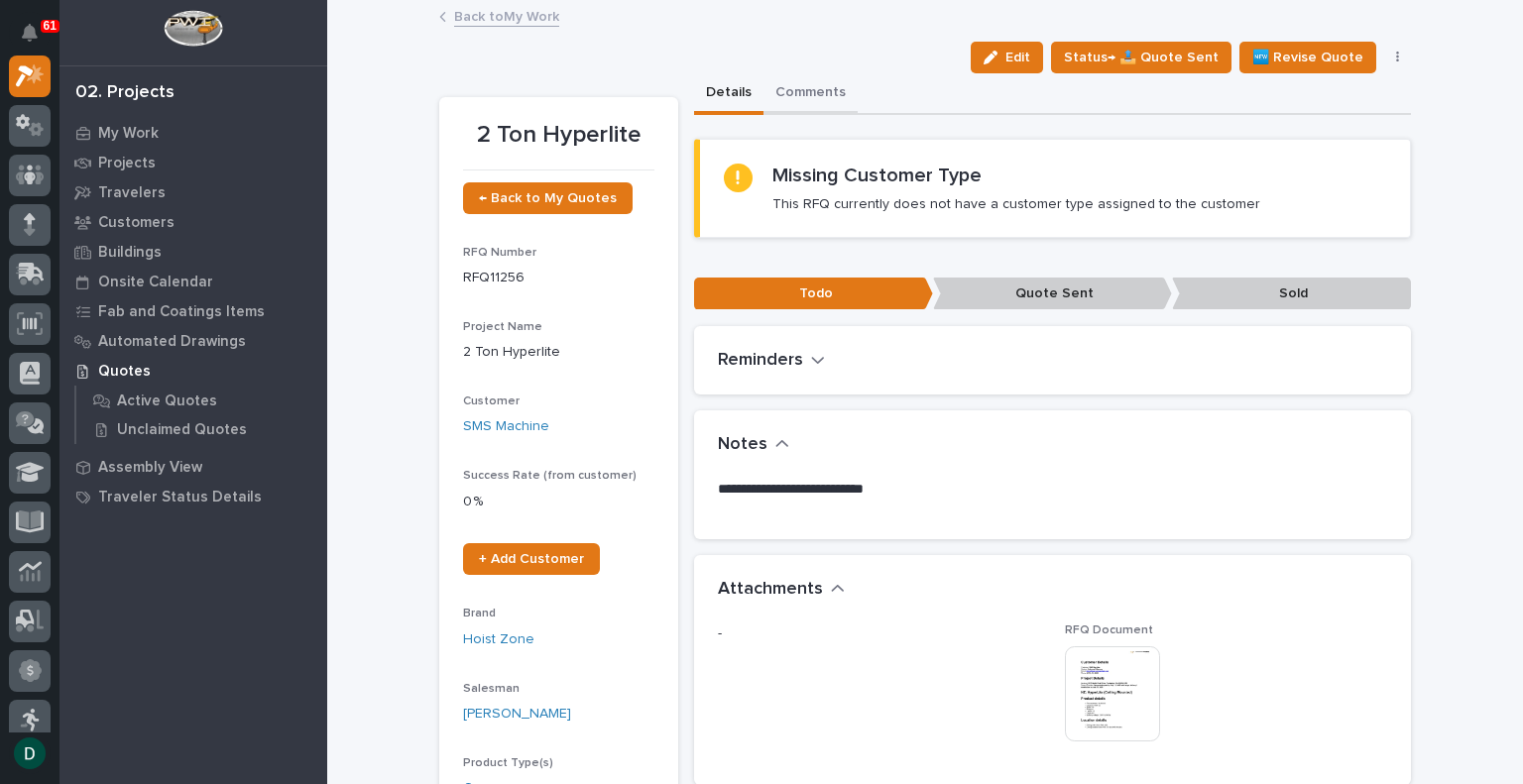 click on "Comments" at bounding box center [810, 94] 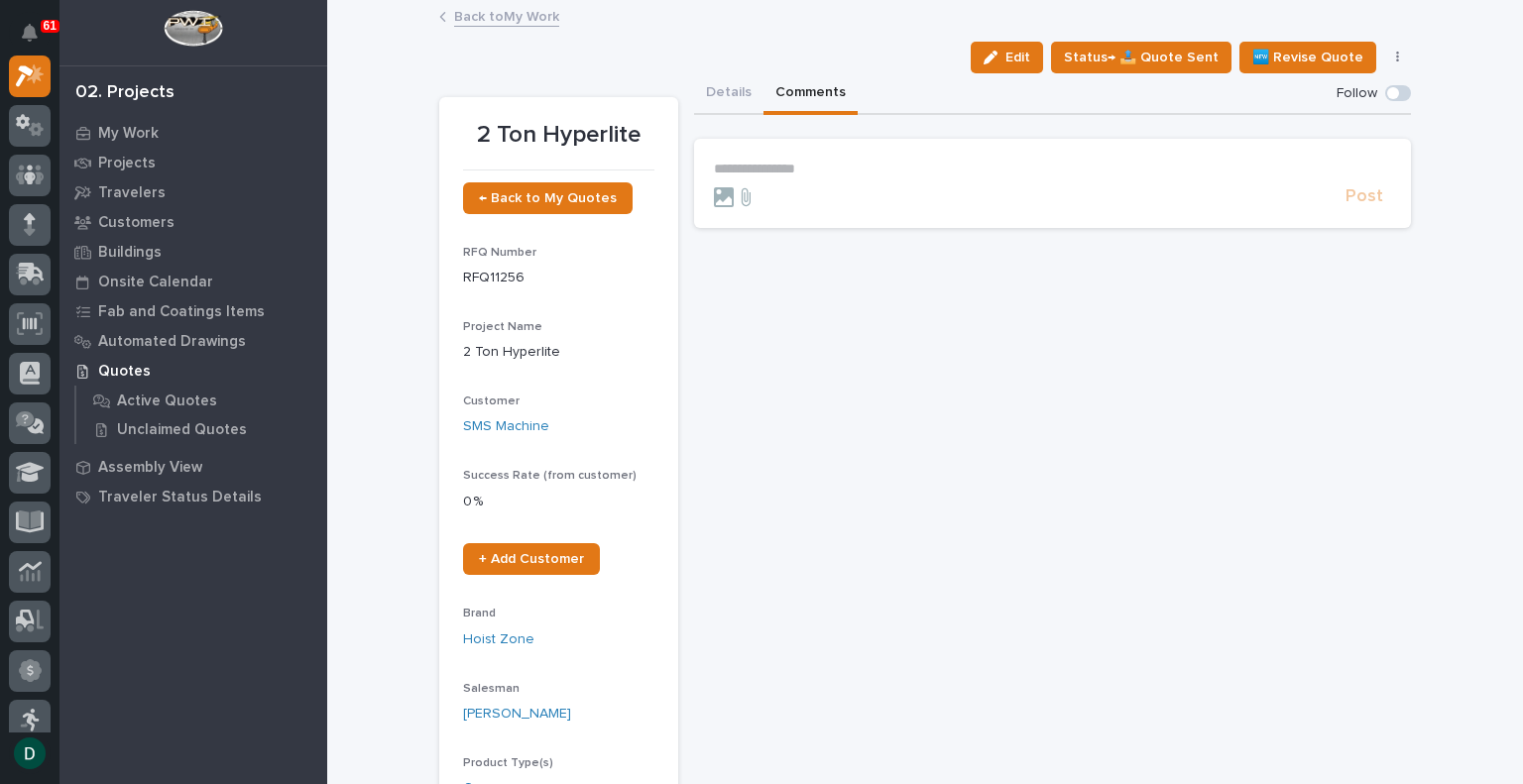 click on "**********" at bounding box center [1052, 168] 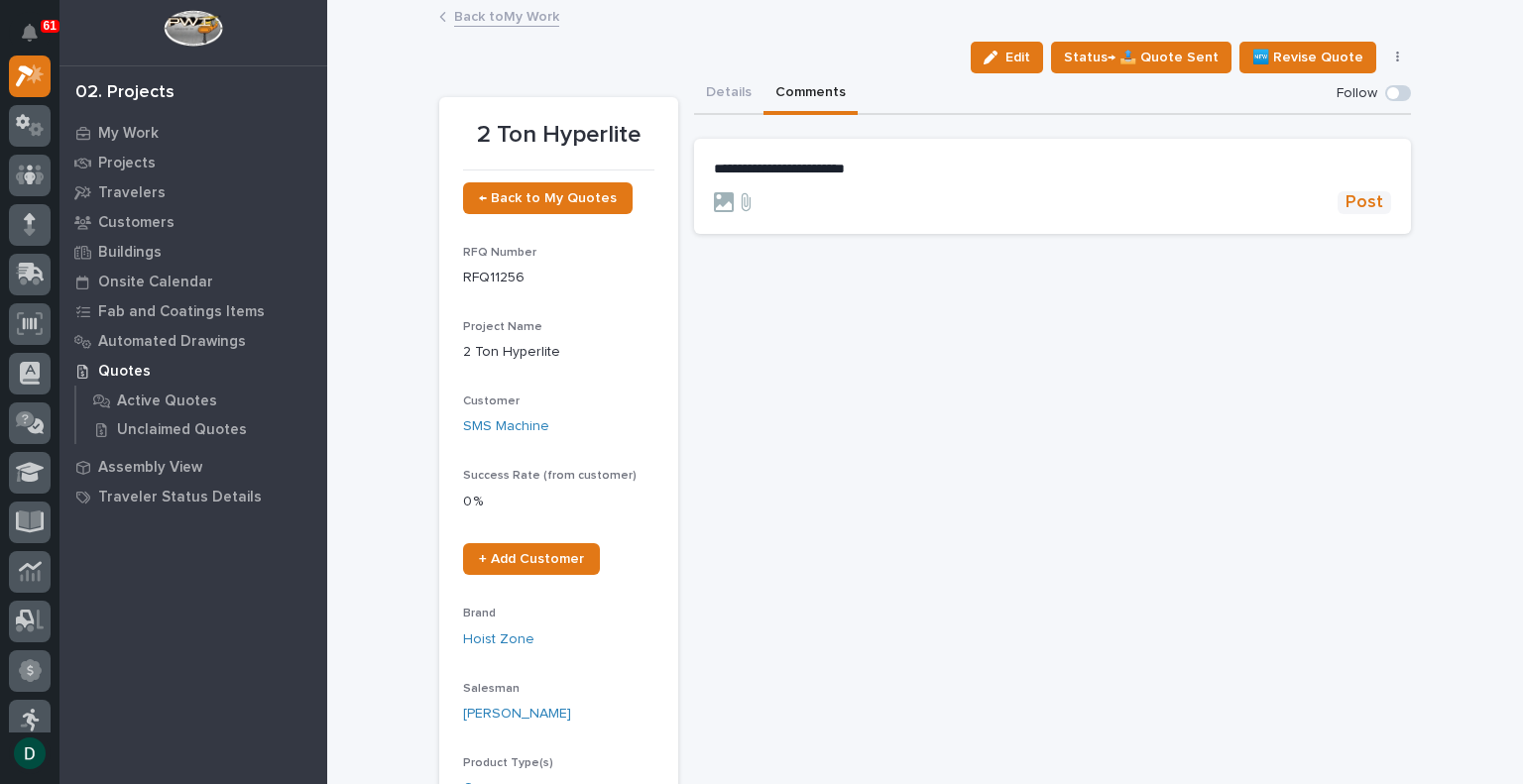 click on "Post" at bounding box center [1364, 202] 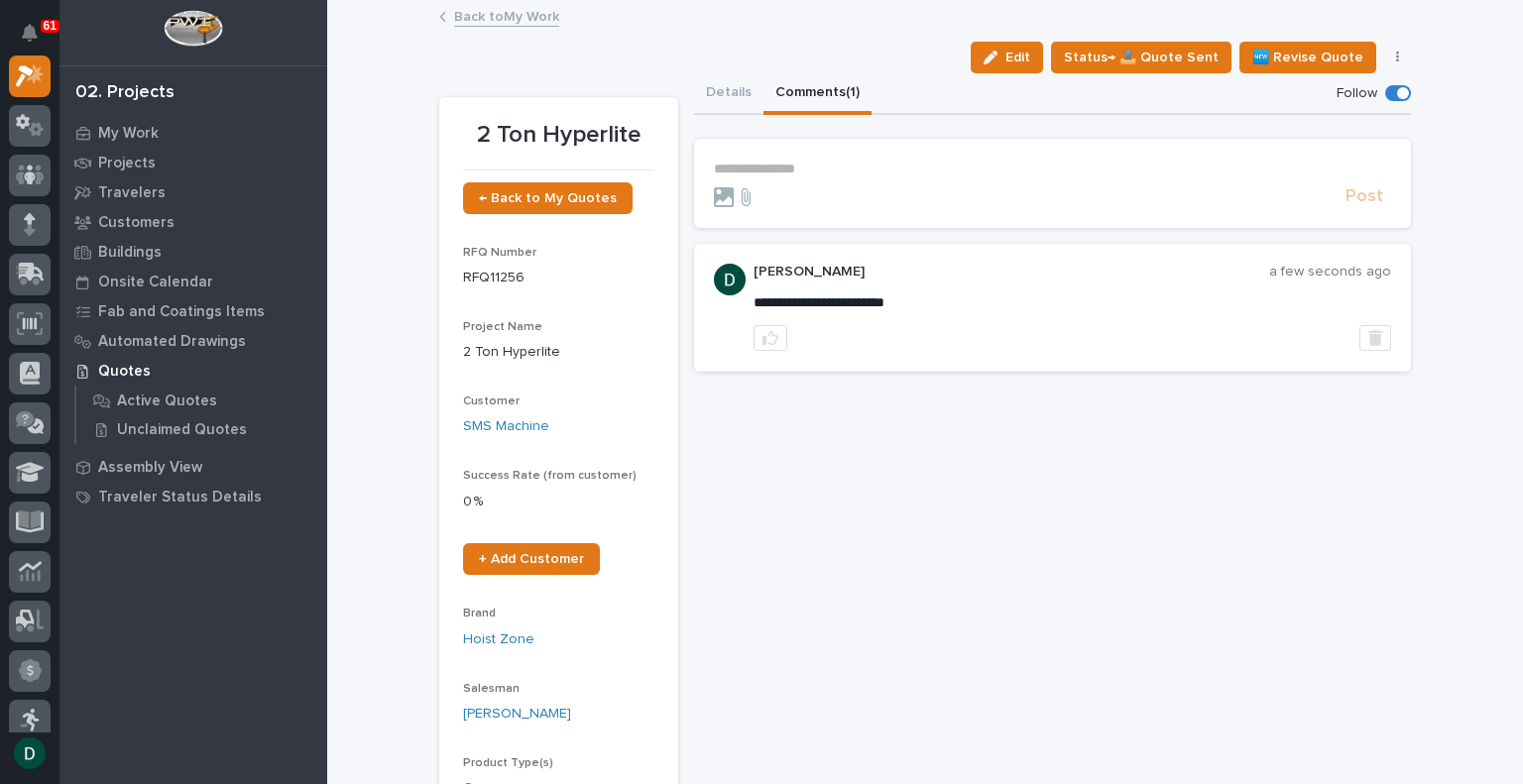 click on "Back to  My Work" at bounding box center [507, 15] 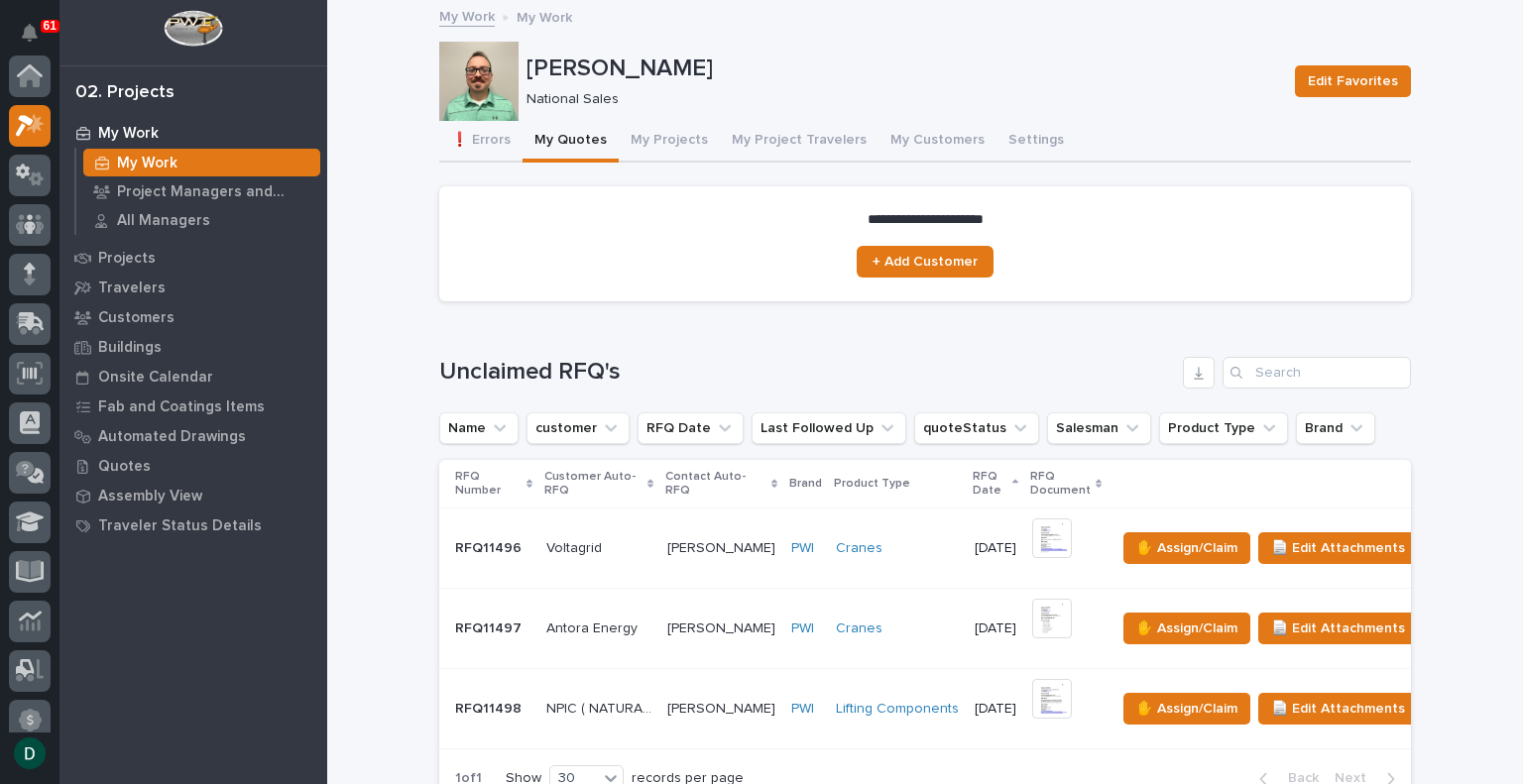 scroll, scrollTop: 50, scrollLeft: 0, axis: vertical 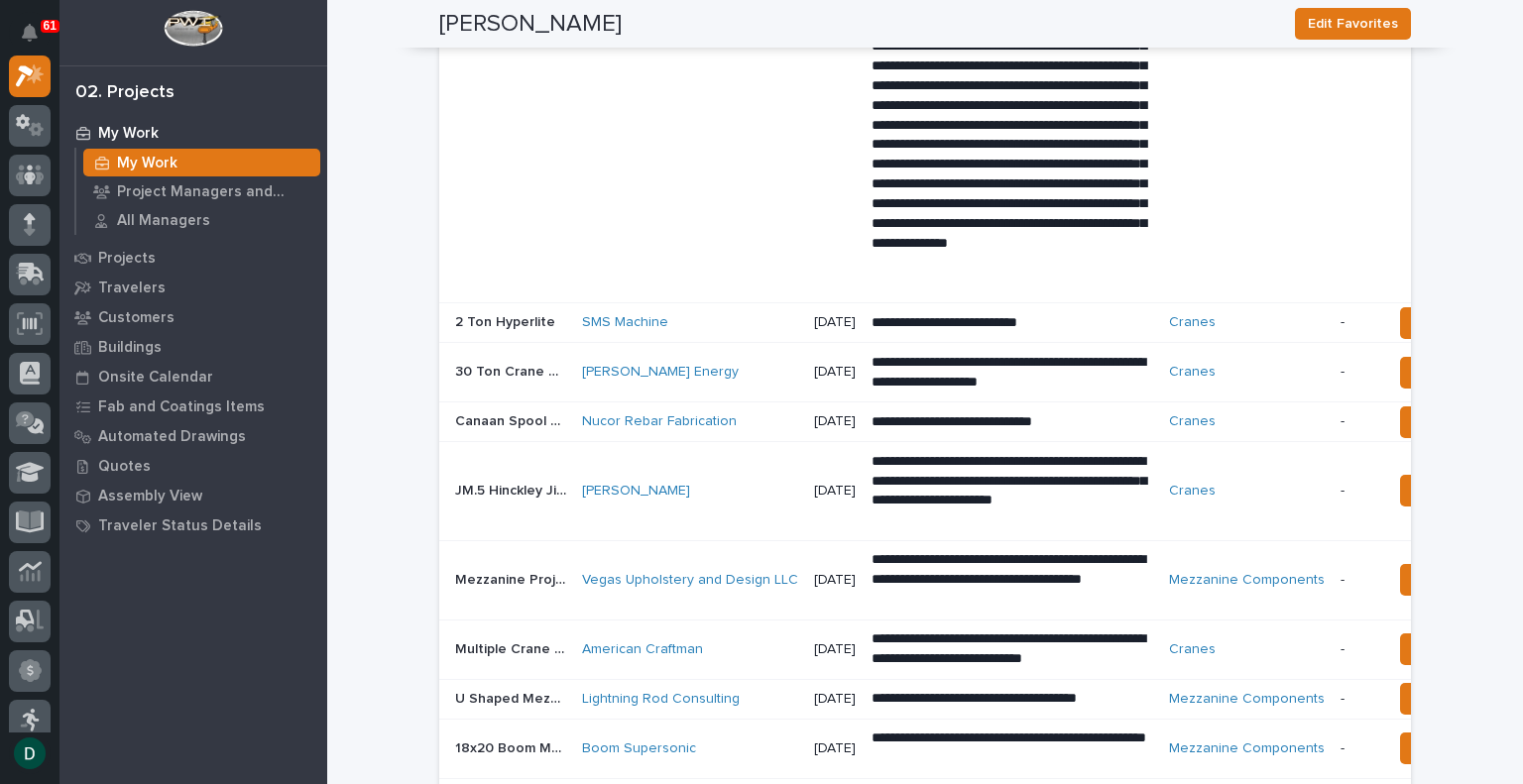 click on "Ebara Elliott Energy" at bounding box center (690, 372) 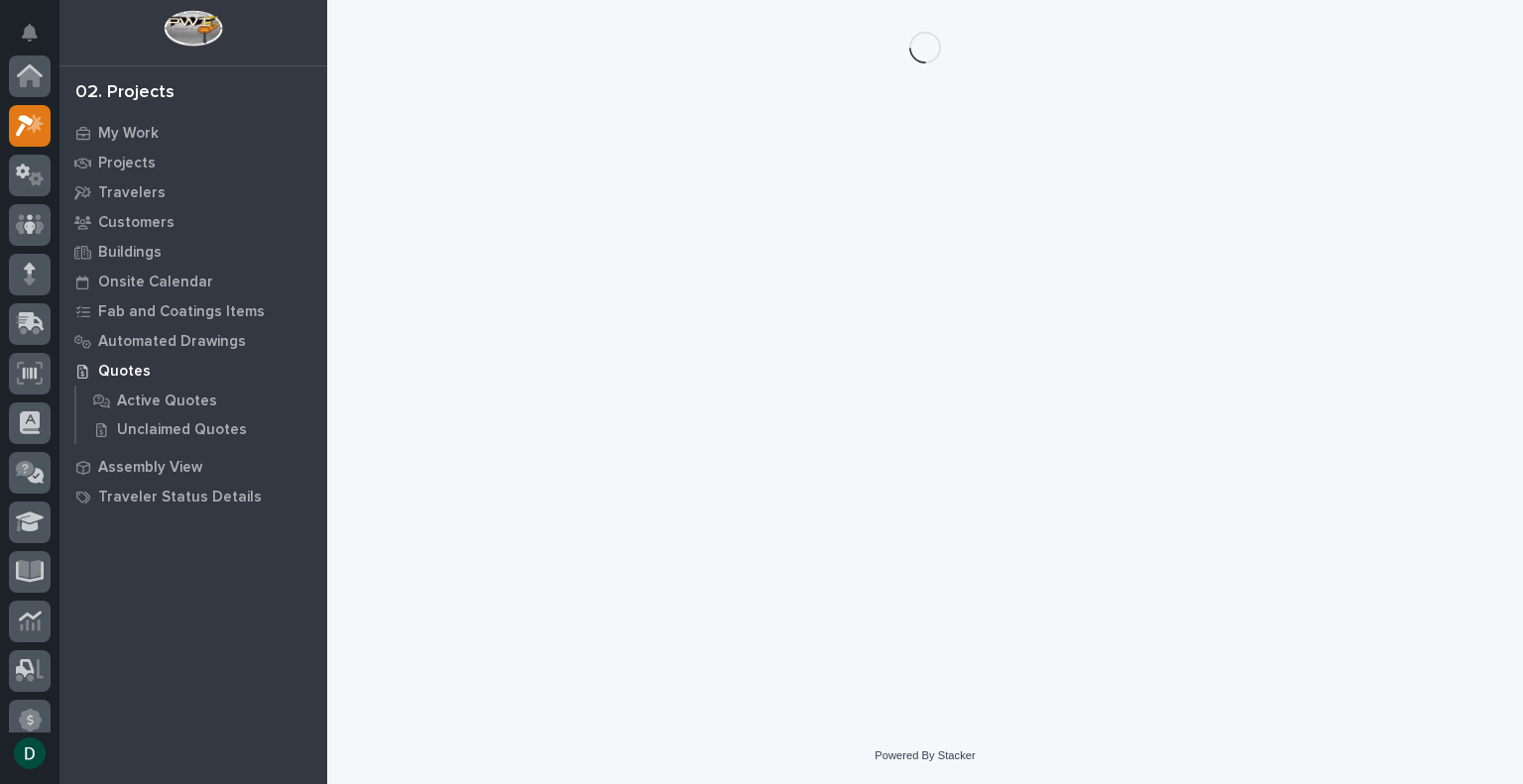 scroll, scrollTop: 0, scrollLeft: 0, axis: both 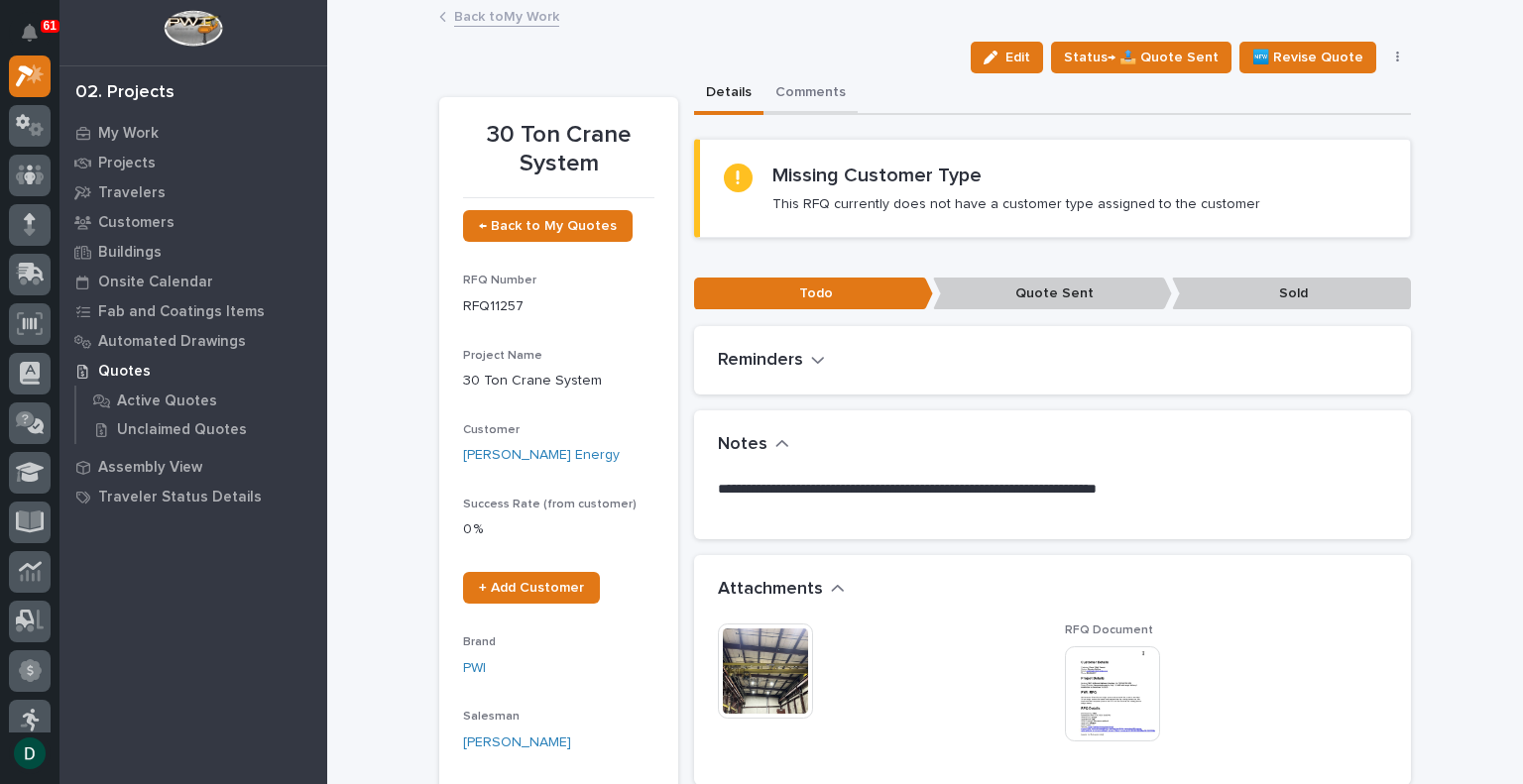 click on "Comments" at bounding box center (810, 94) 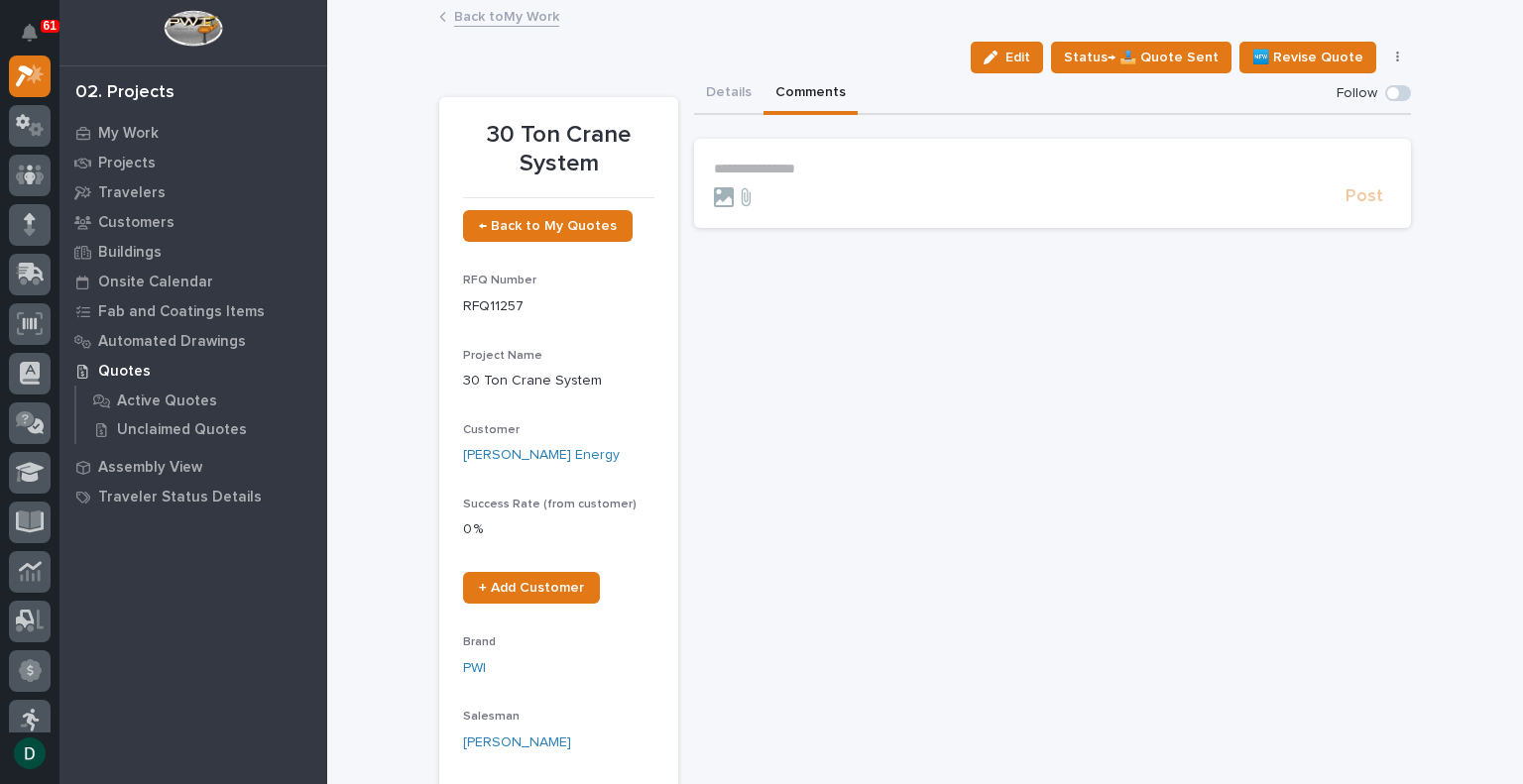 click on "**********" at bounding box center [1052, 168] 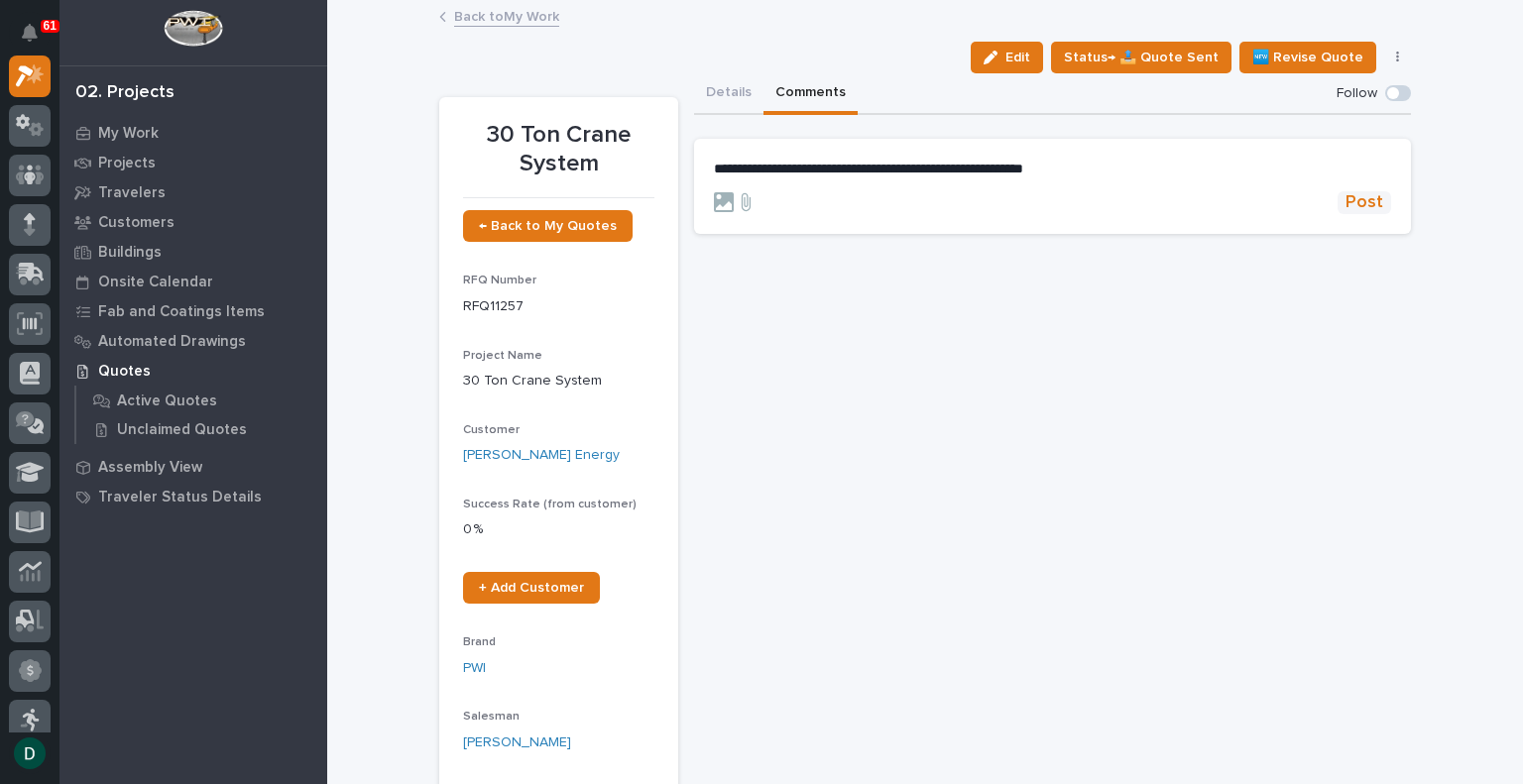 click on "Post" at bounding box center [1364, 202] 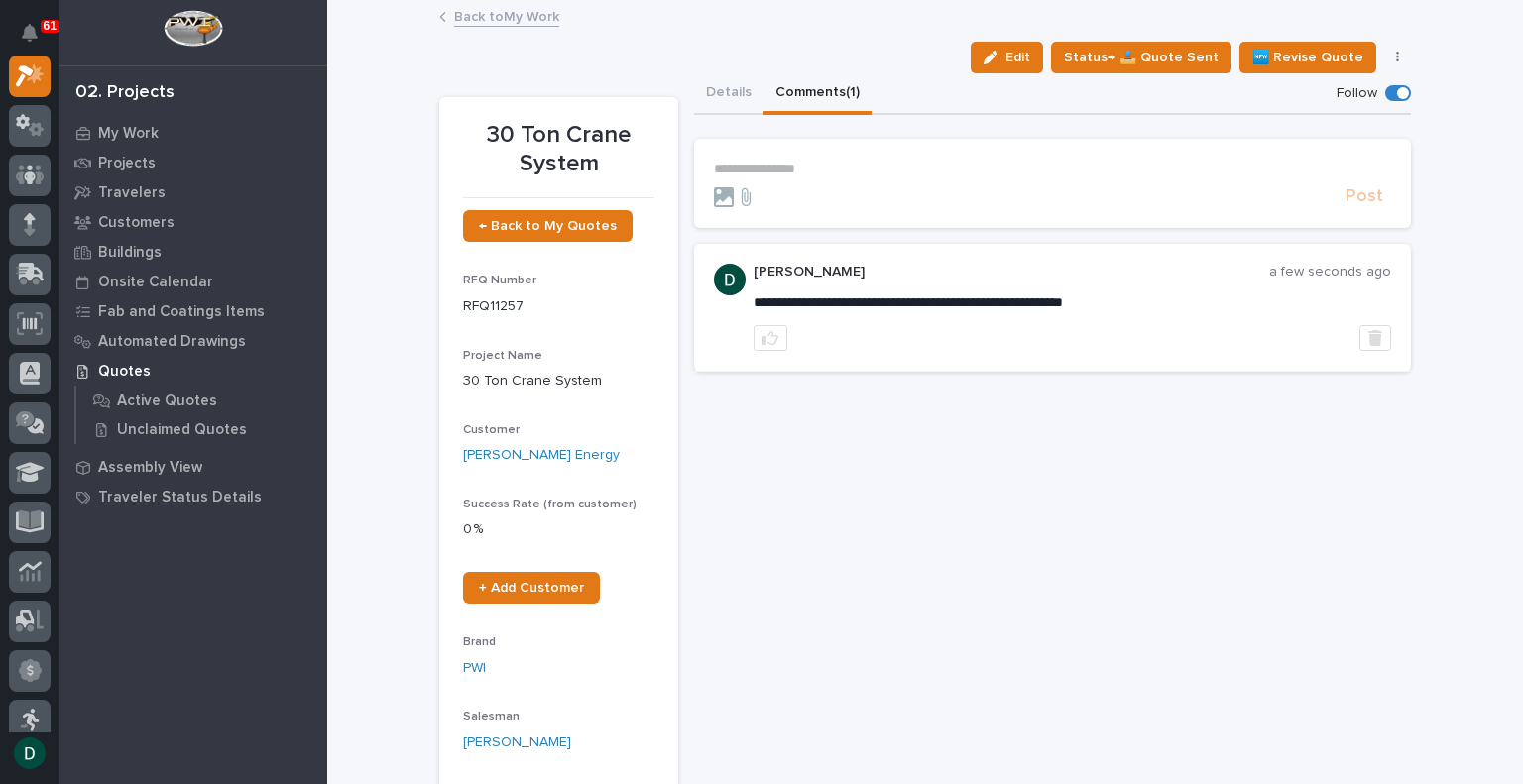 click on "Back to  My Work" at bounding box center (507, 15) 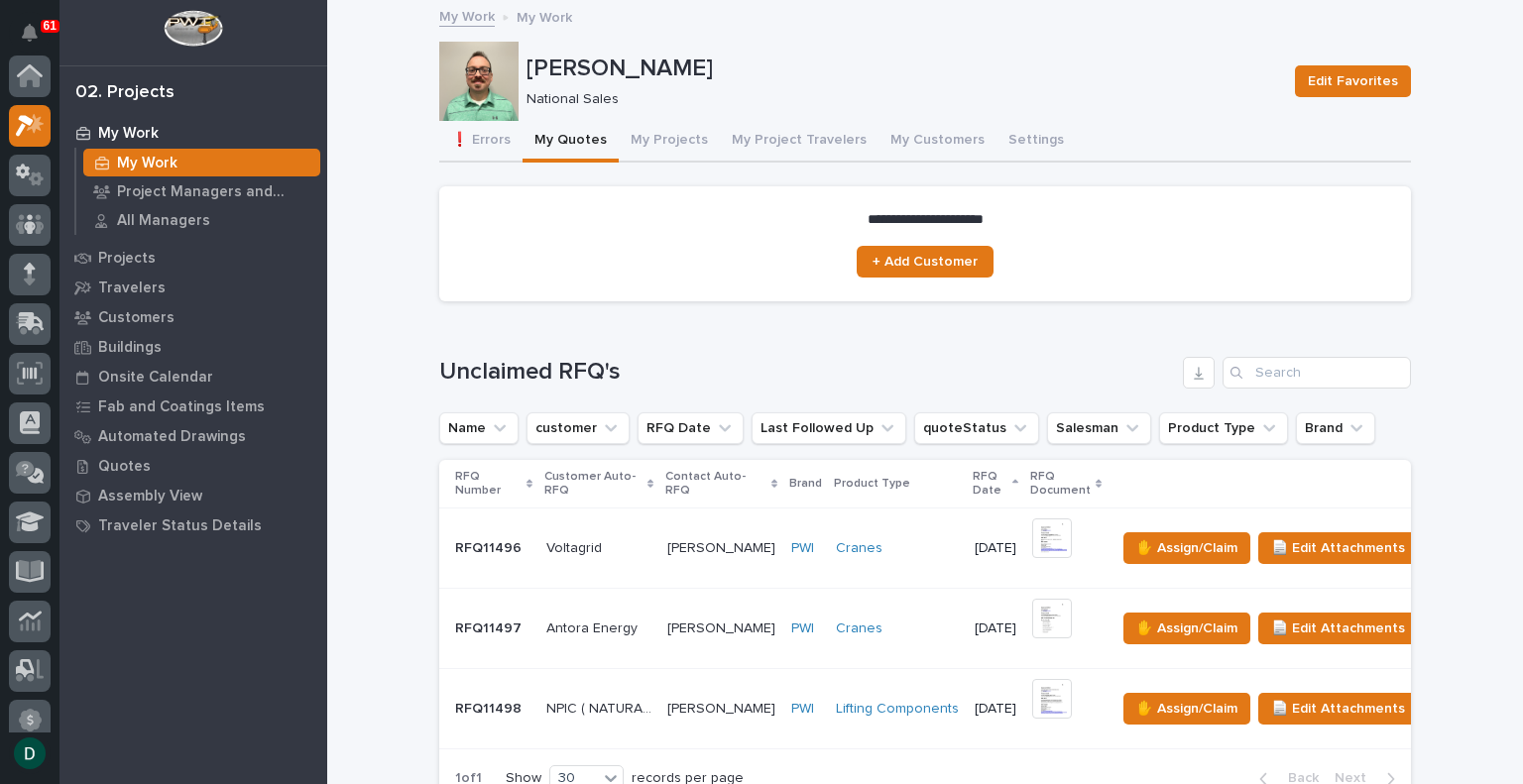 scroll, scrollTop: 50, scrollLeft: 0, axis: vertical 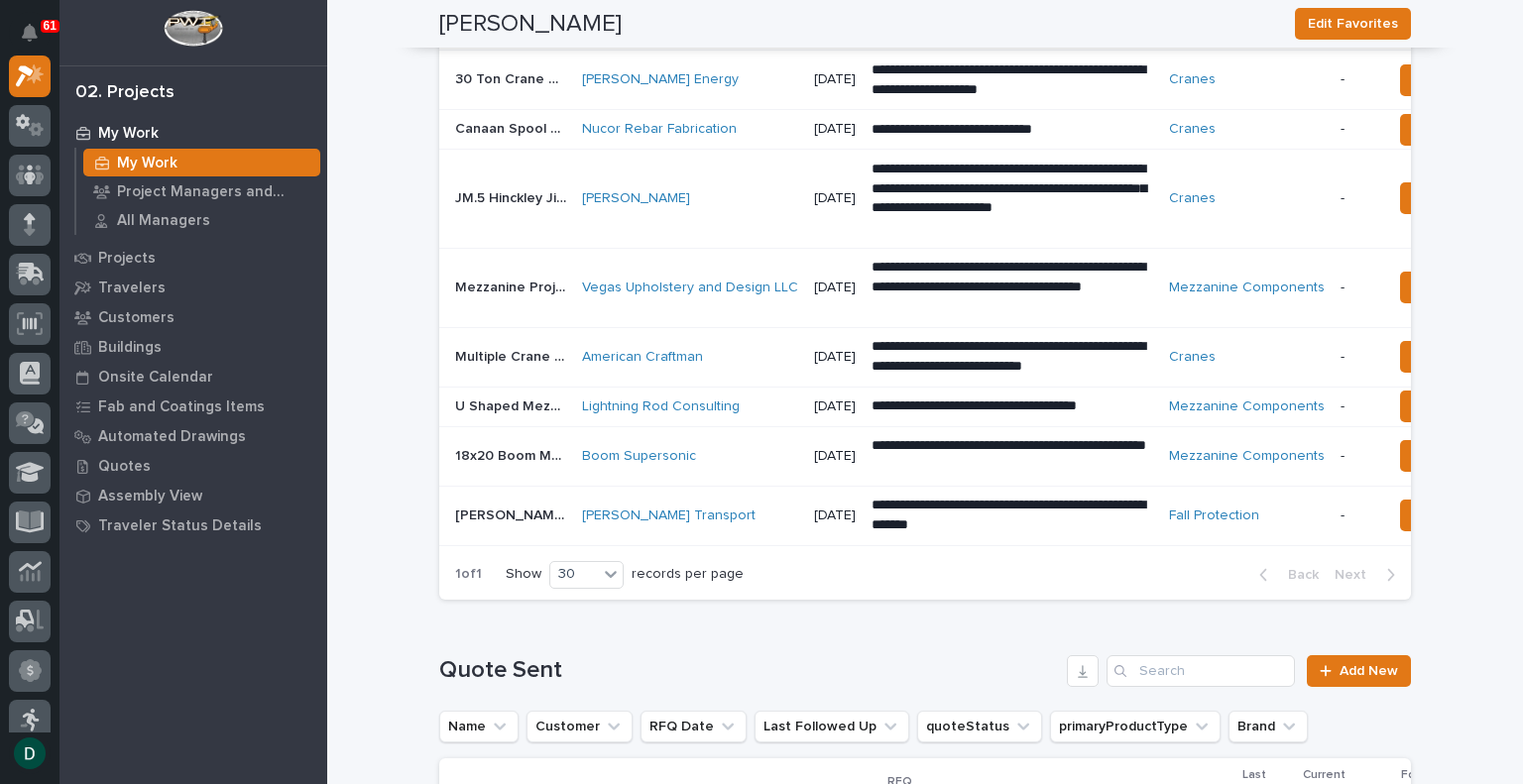 click on "Lightning Rod Consulting" at bounding box center [690, 406] 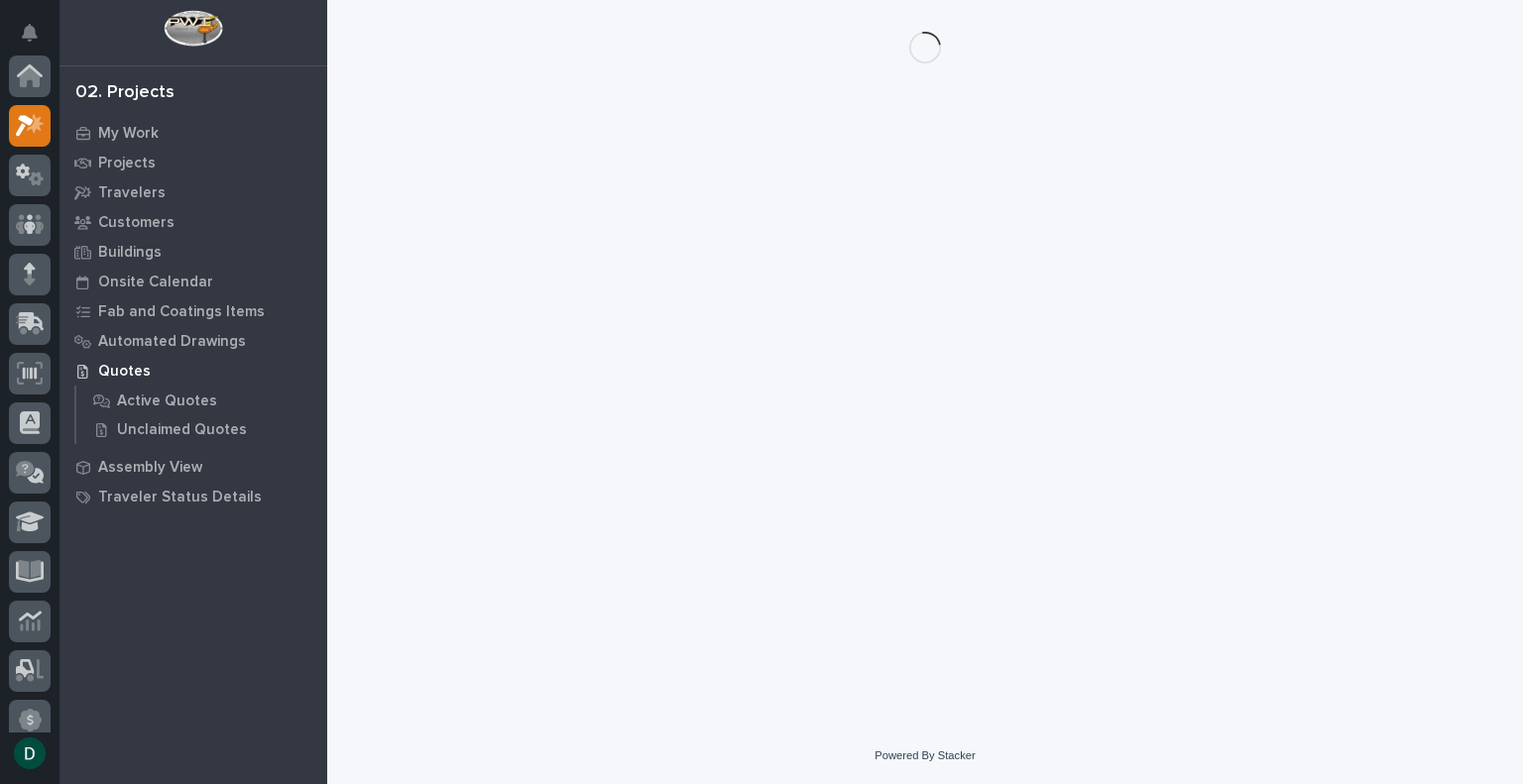 scroll, scrollTop: 0, scrollLeft: 0, axis: both 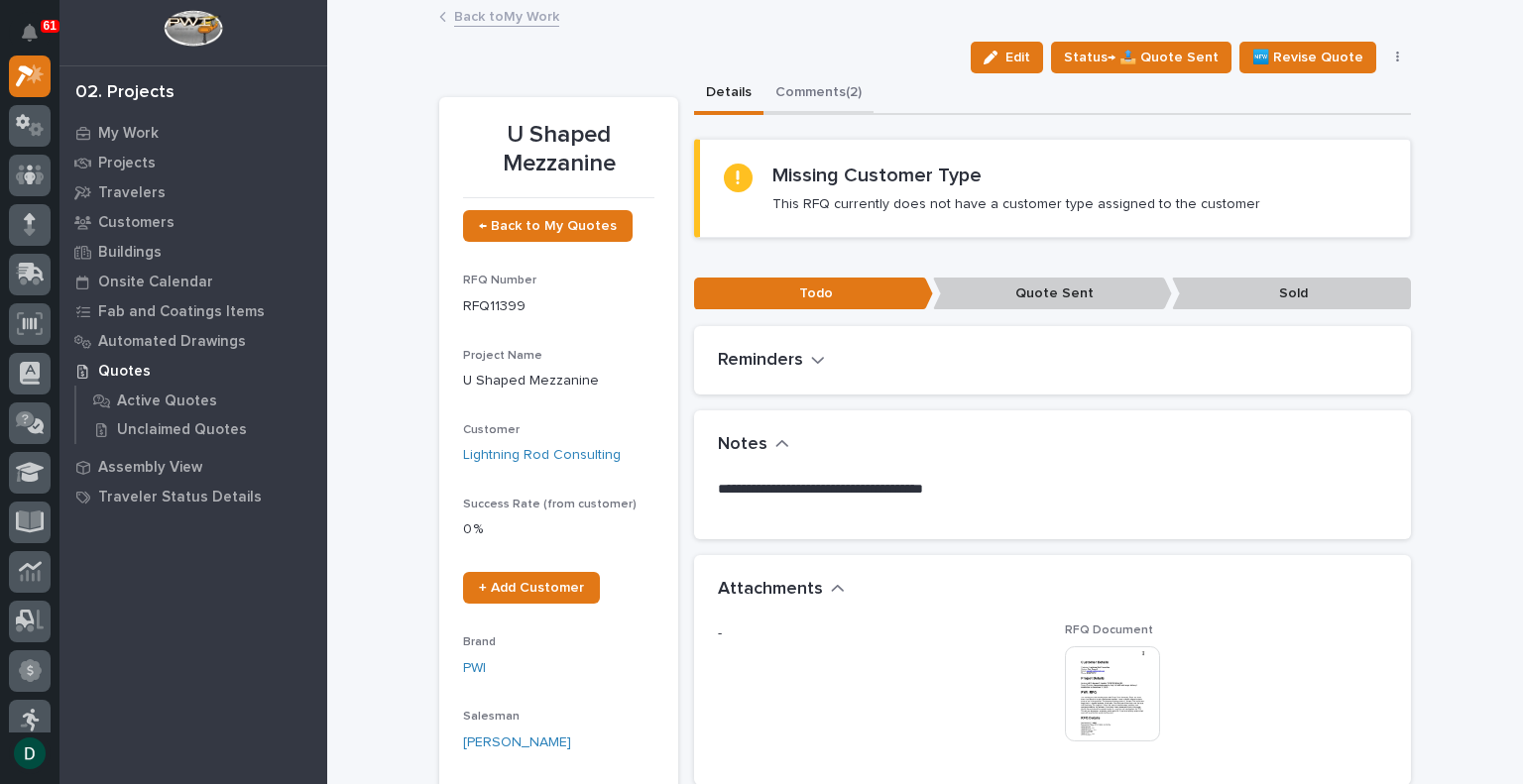 click on "Comments  (2)" at bounding box center [818, 94] 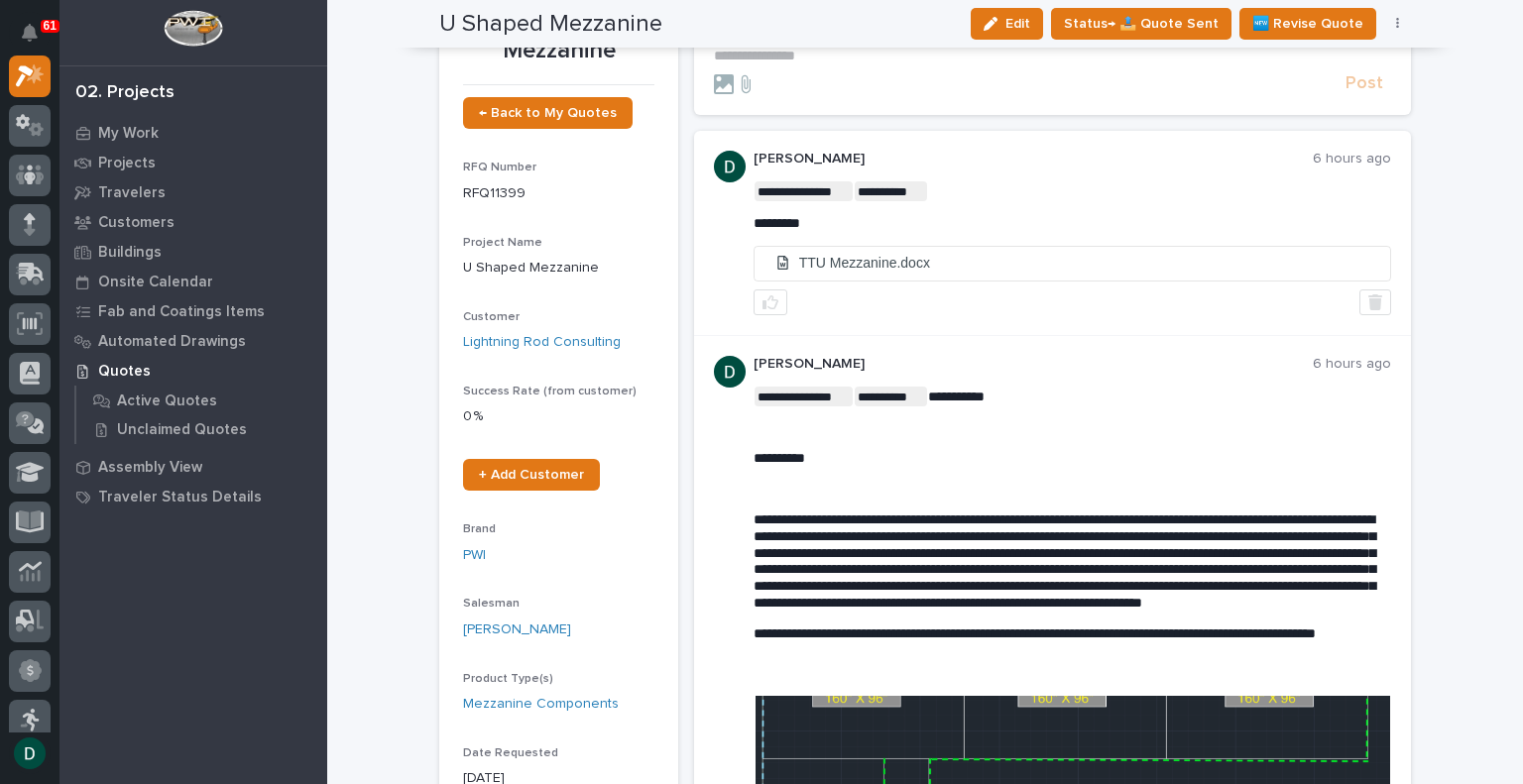 scroll, scrollTop: 0, scrollLeft: 0, axis: both 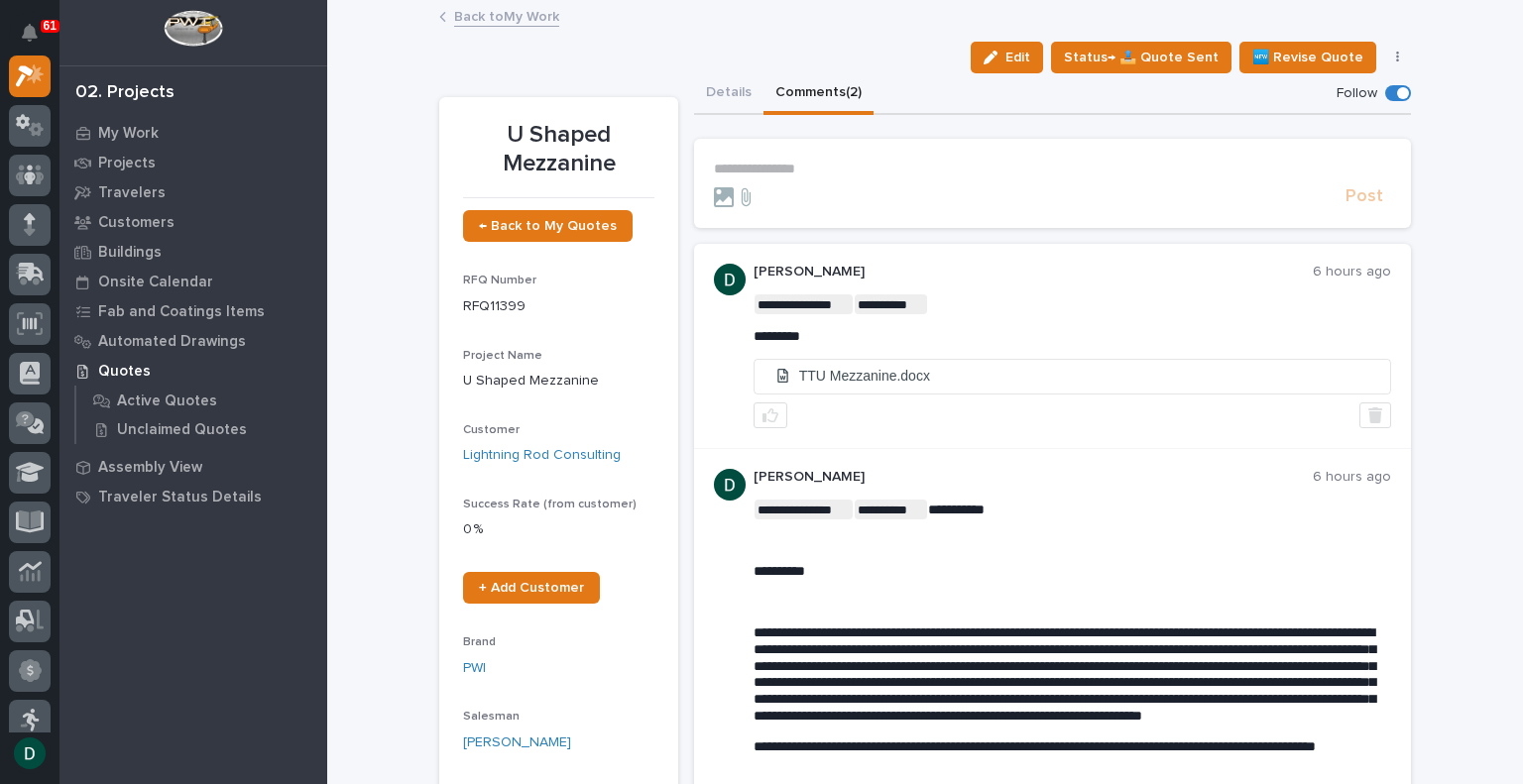 click on "Back to  My Work" at bounding box center (507, 15) 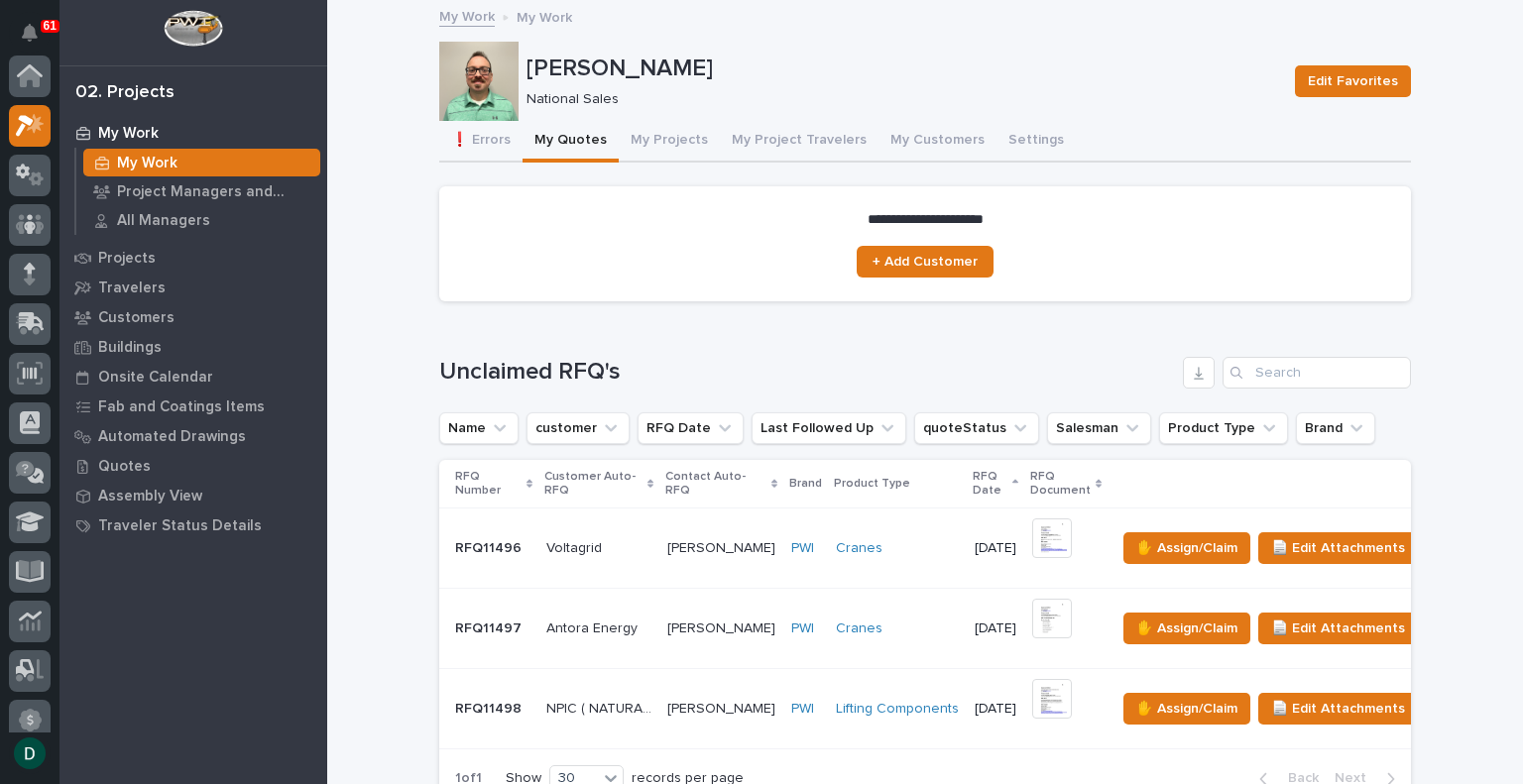 scroll, scrollTop: 50, scrollLeft: 0, axis: vertical 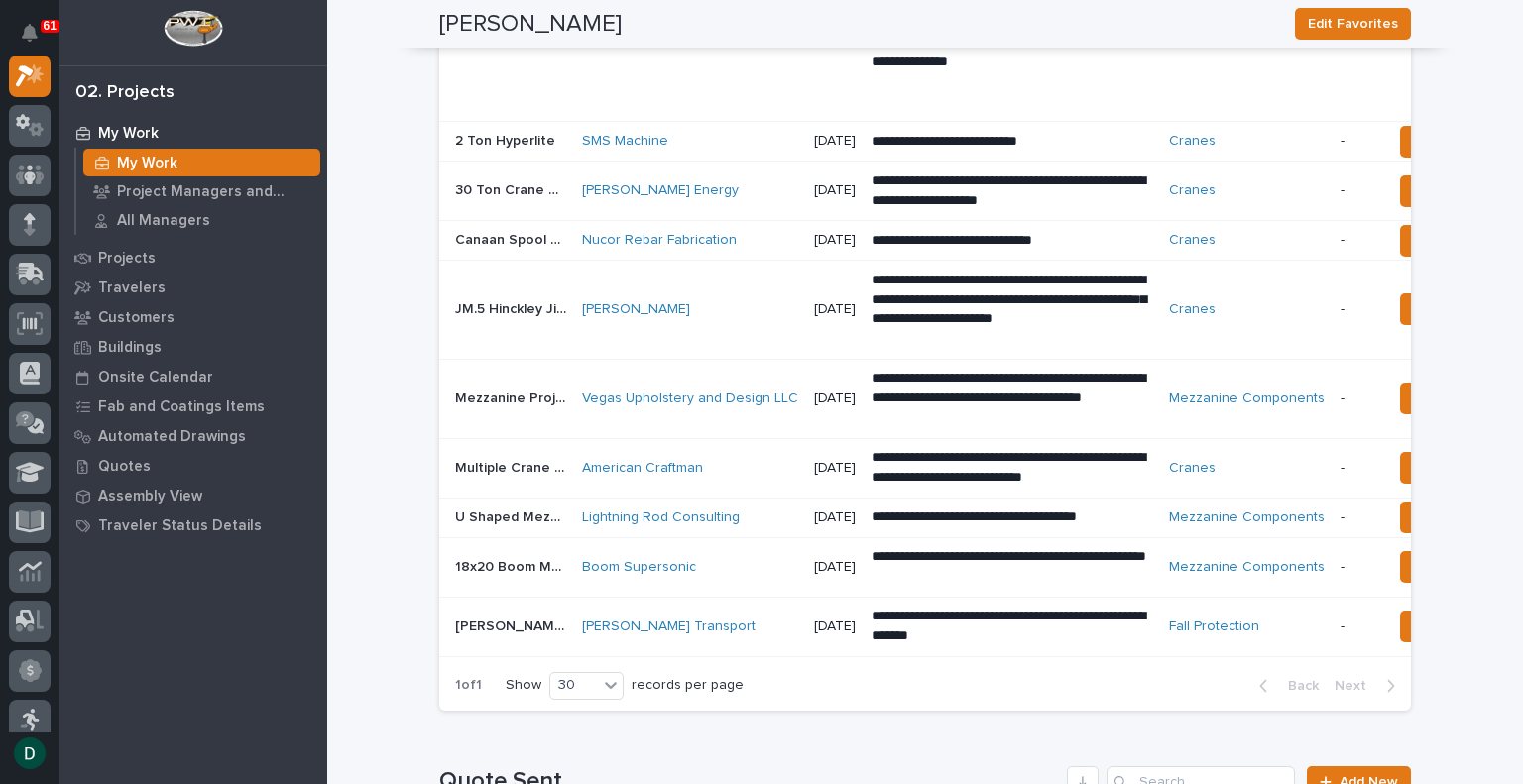 click on "Mezzanine Project" at bounding box center [513, 396] 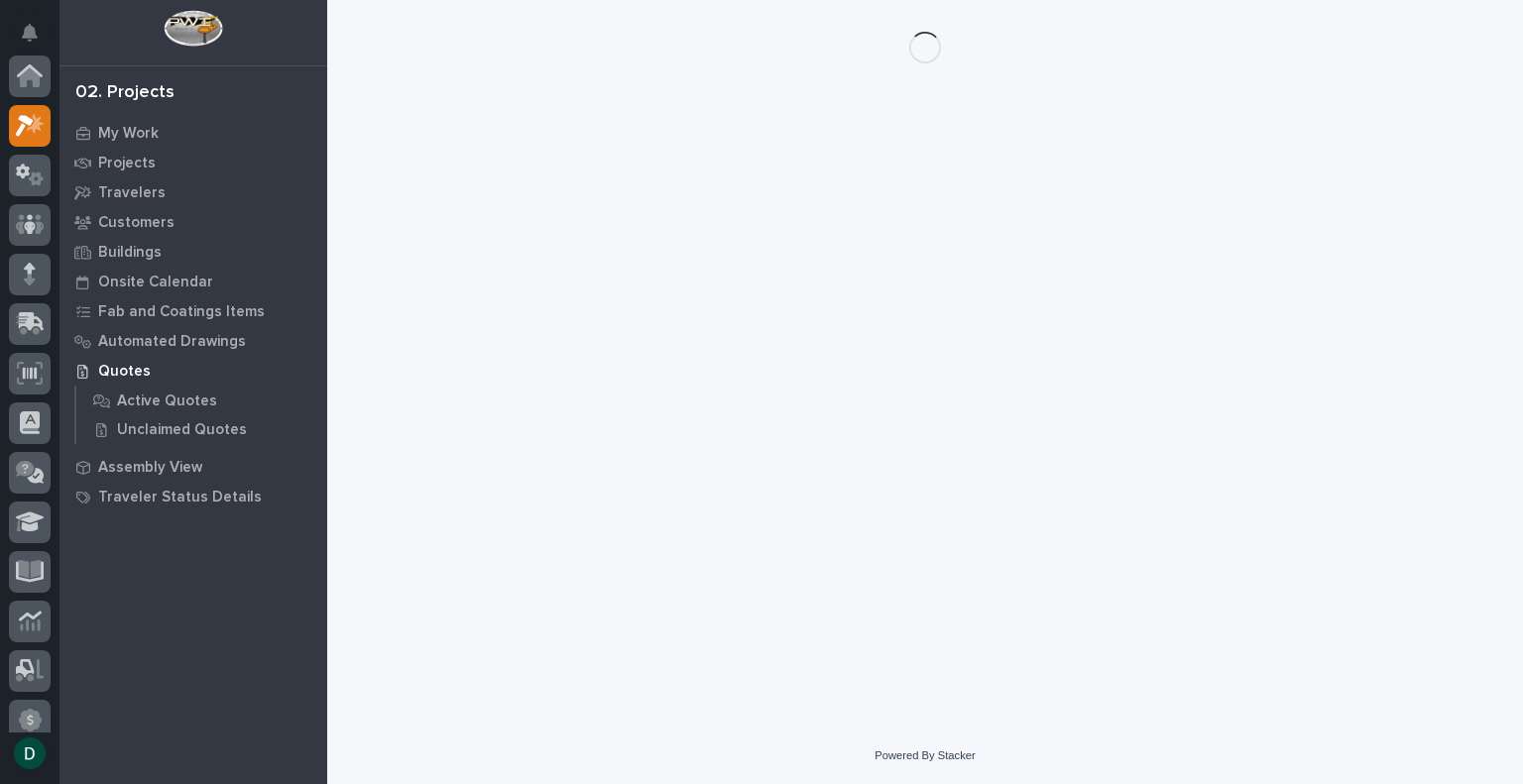 scroll, scrollTop: 0, scrollLeft: 0, axis: both 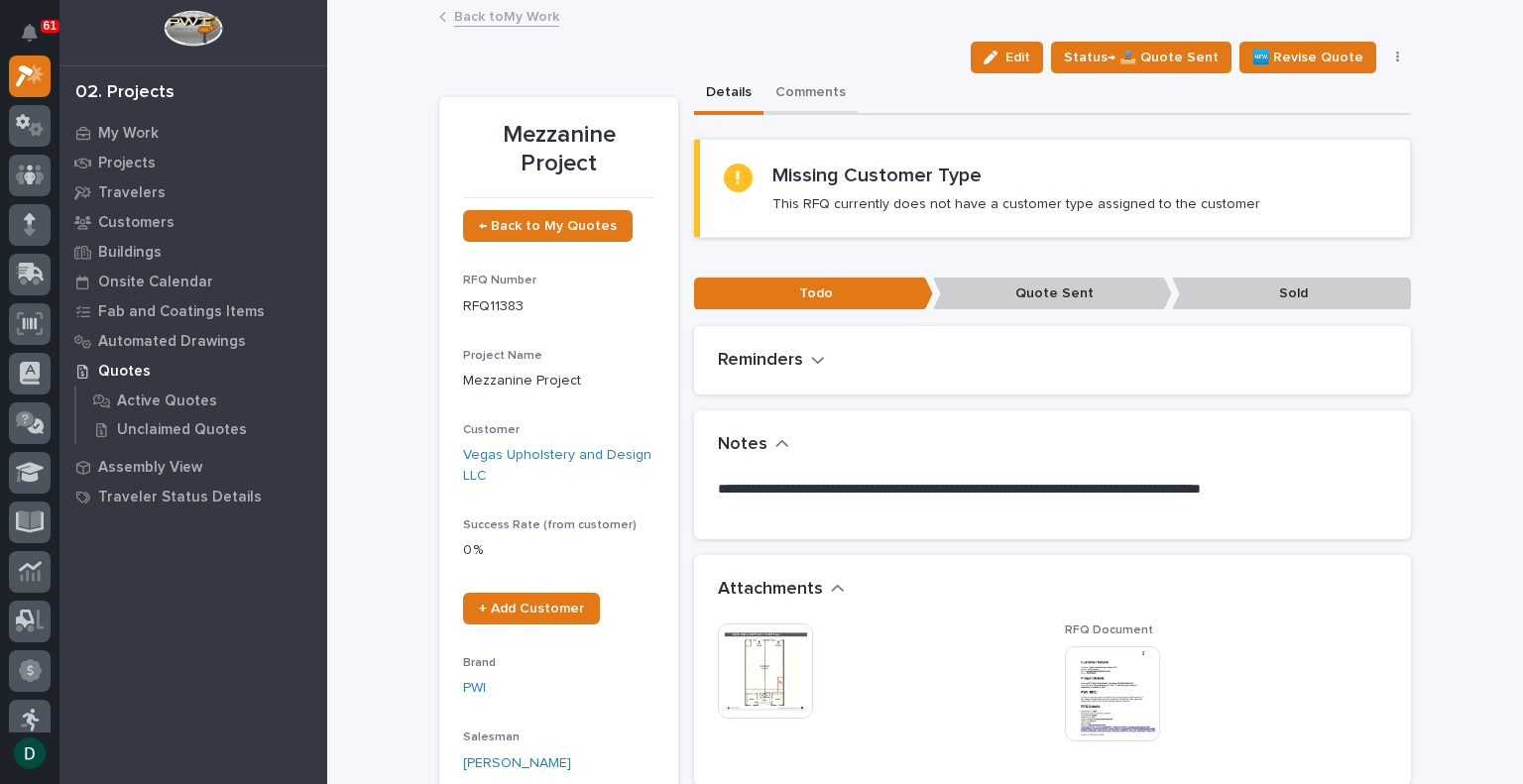 click on "Comments" at bounding box center (810, 94) 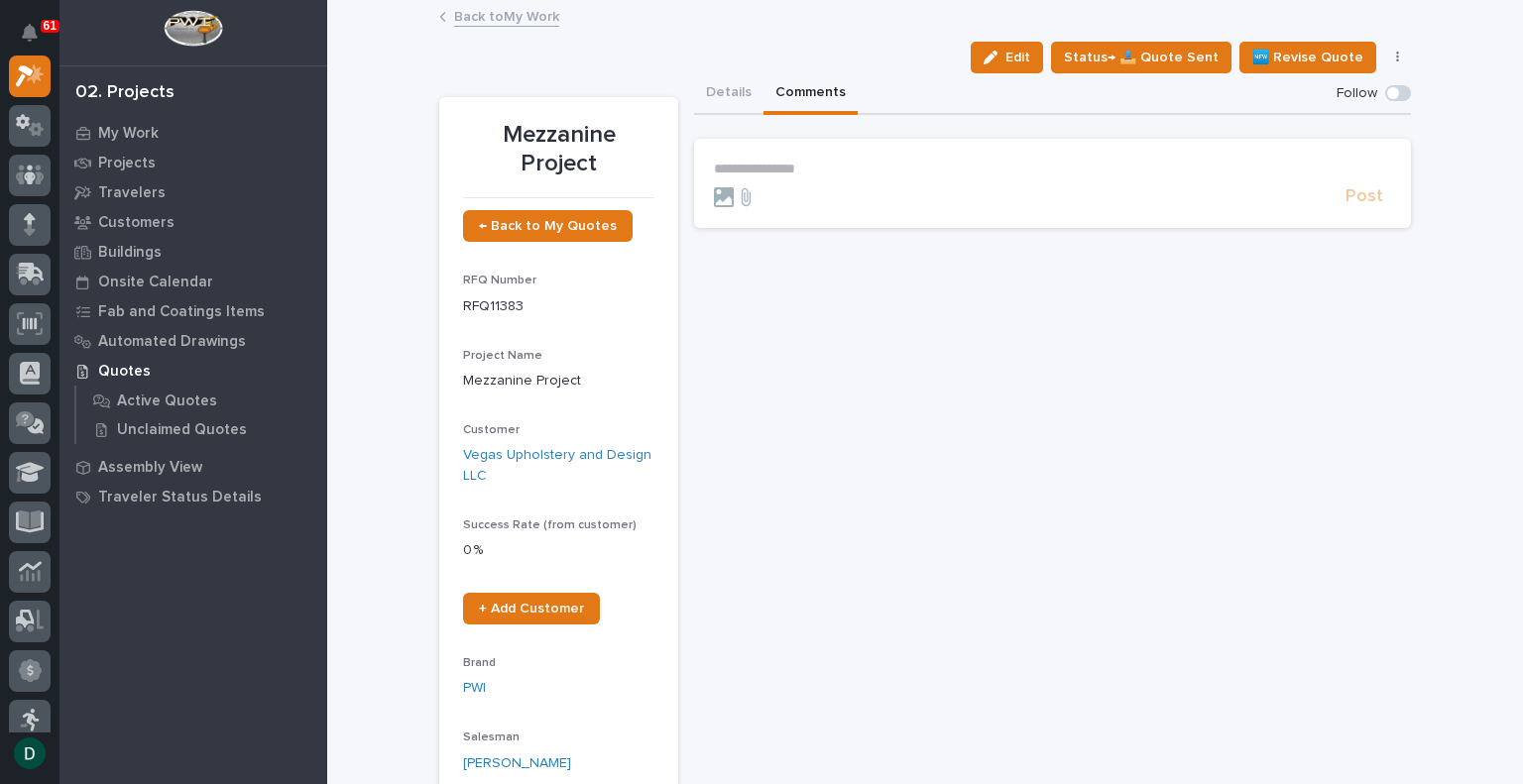 click on "**********" at bounding box center (1052, 168) 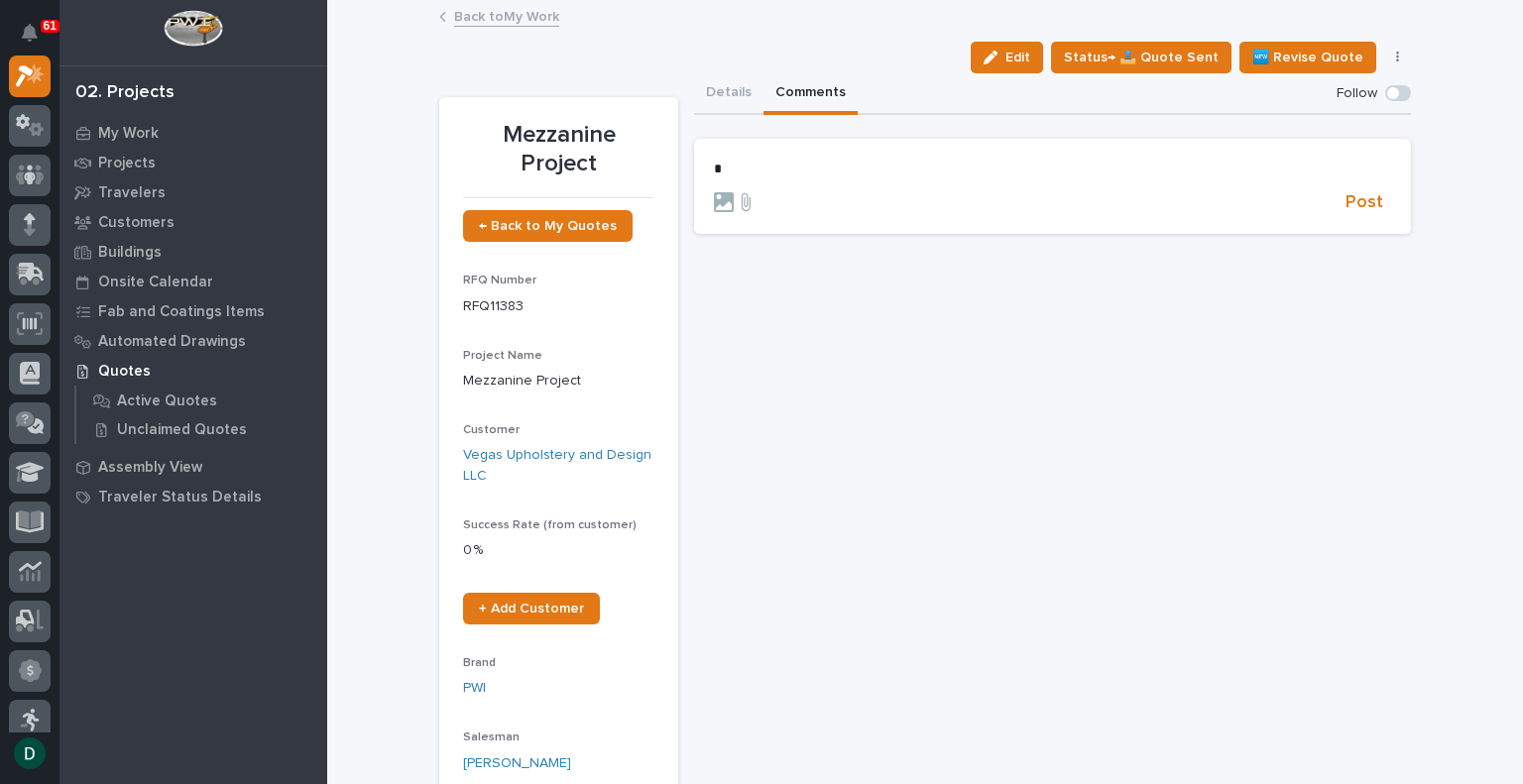 type 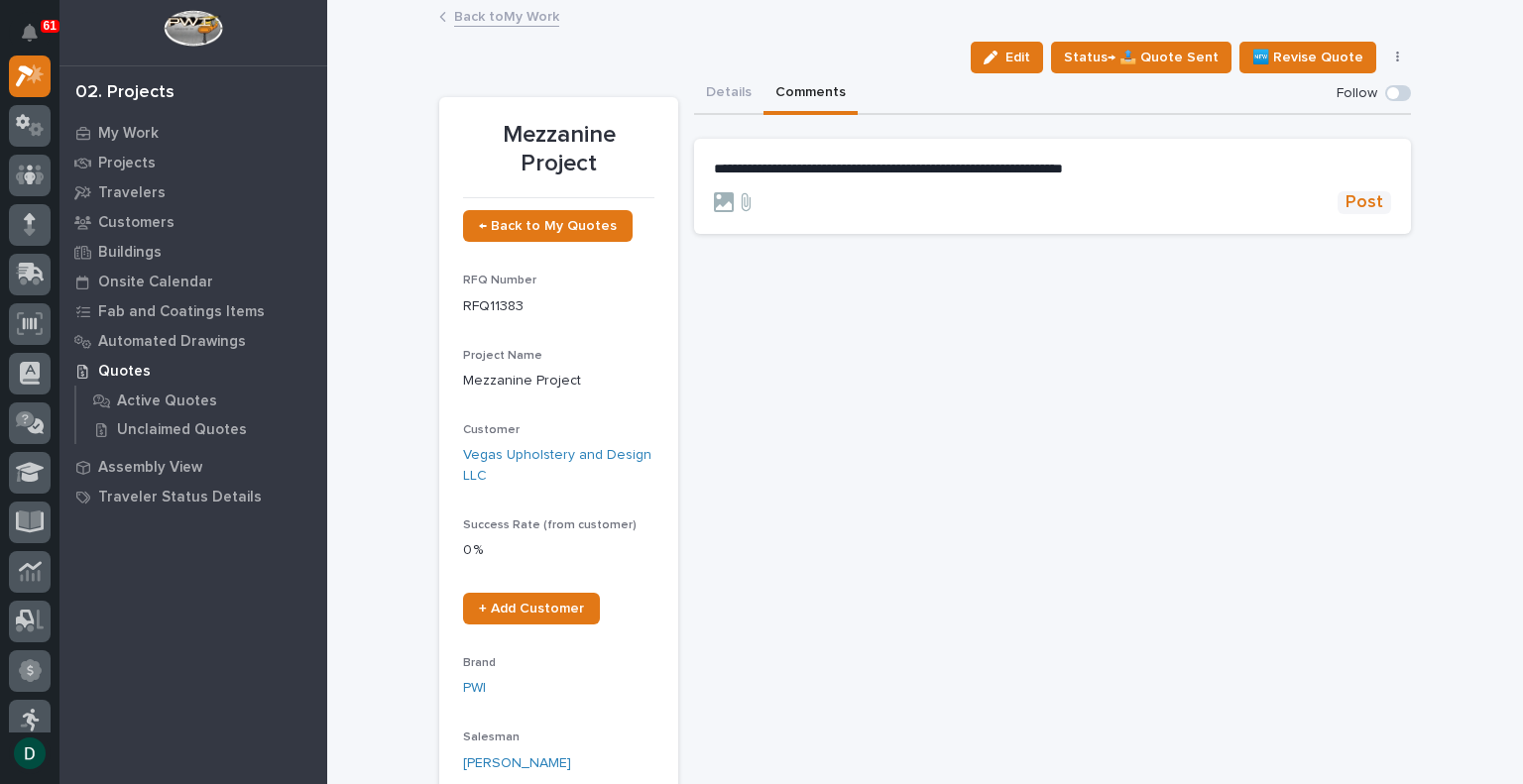 click on "Post" at bounding box center (1364, 202) 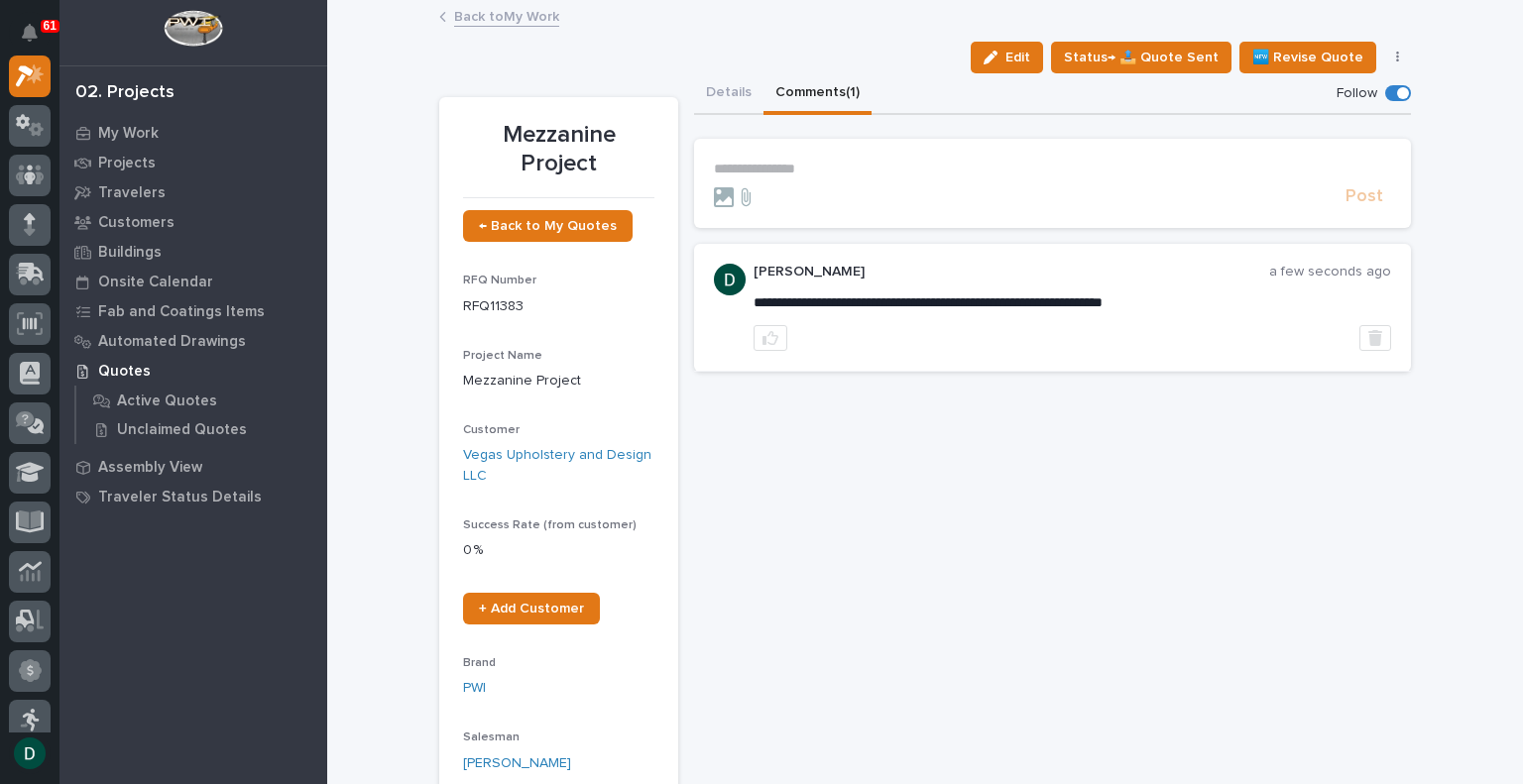 click on "Back to  My Work" at bounding box center (507, 15) 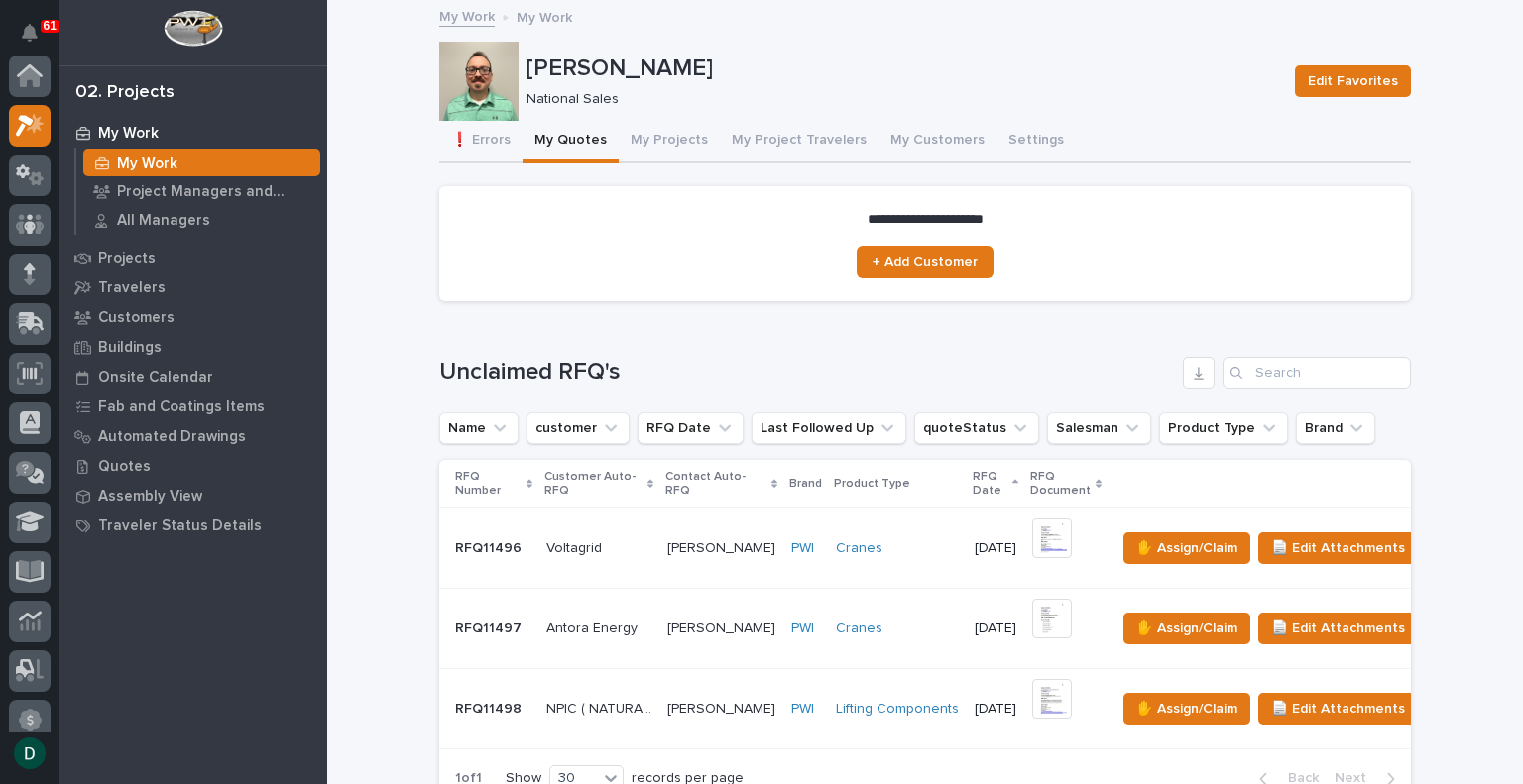 scroll, scrollTop: 50, scrollLeft: 0, axis: vertical 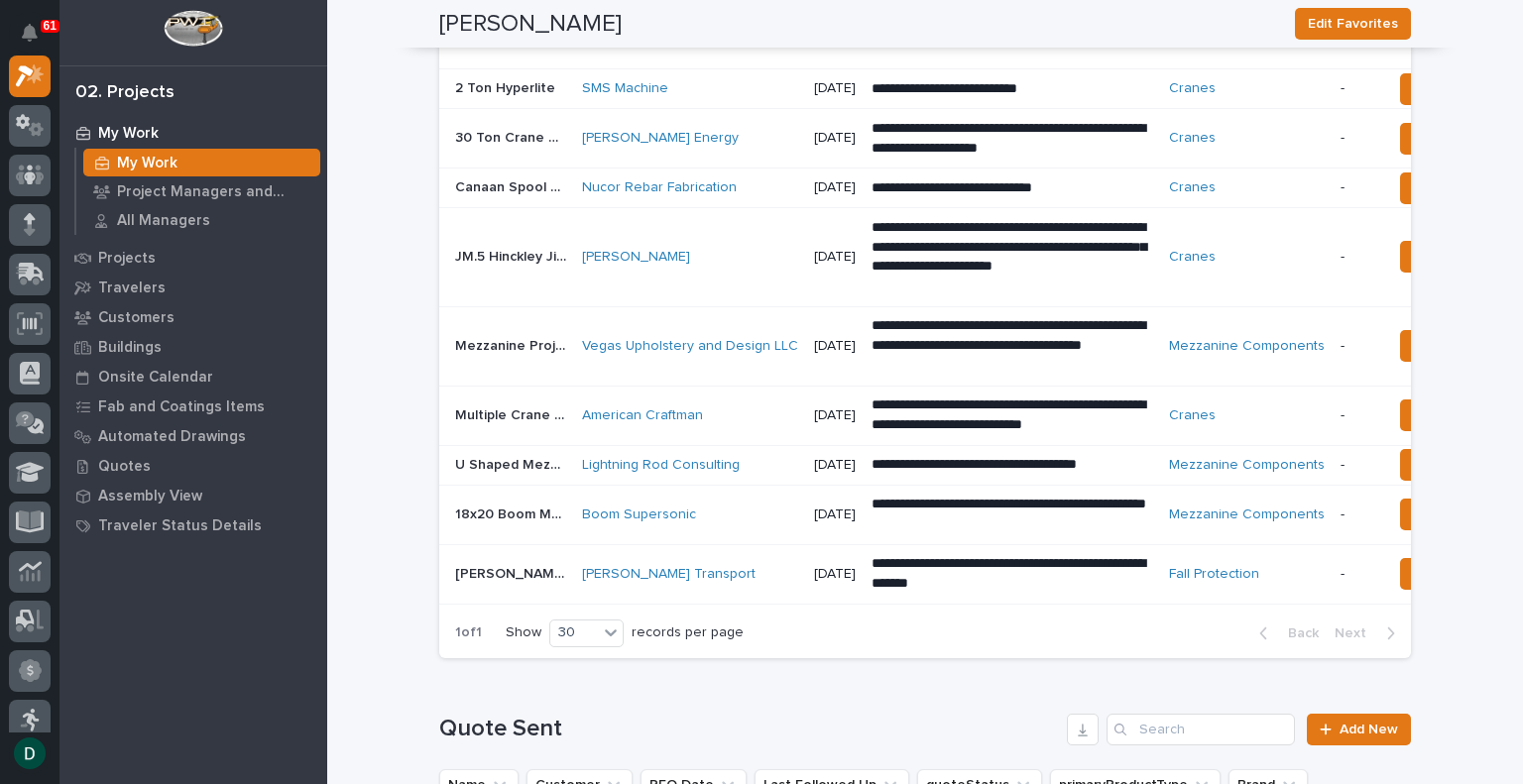 click on "Dana Transport" at bounding box center (690, 574) 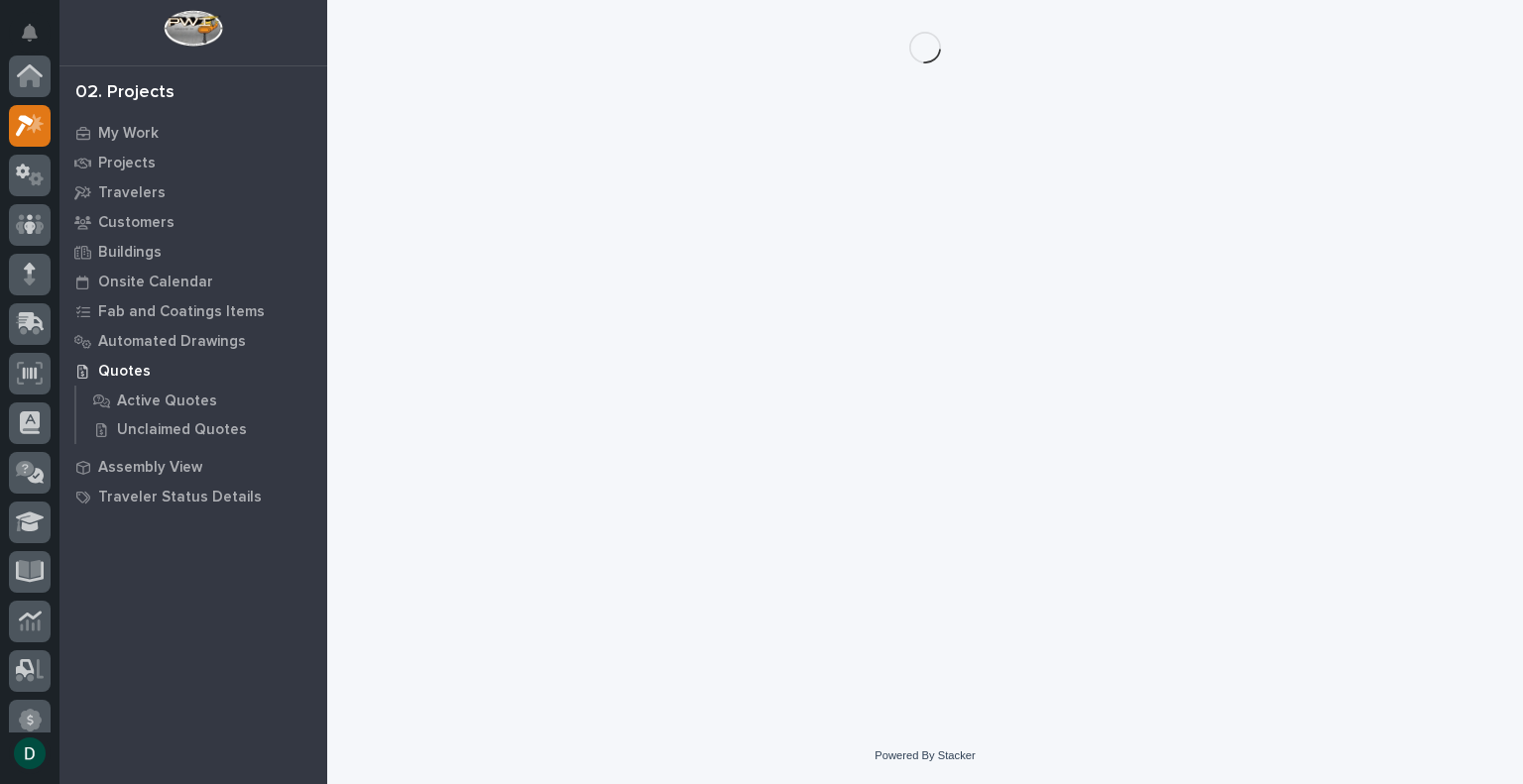 scroll, scrollTop: 0, scrollLeft: 0, axis: both 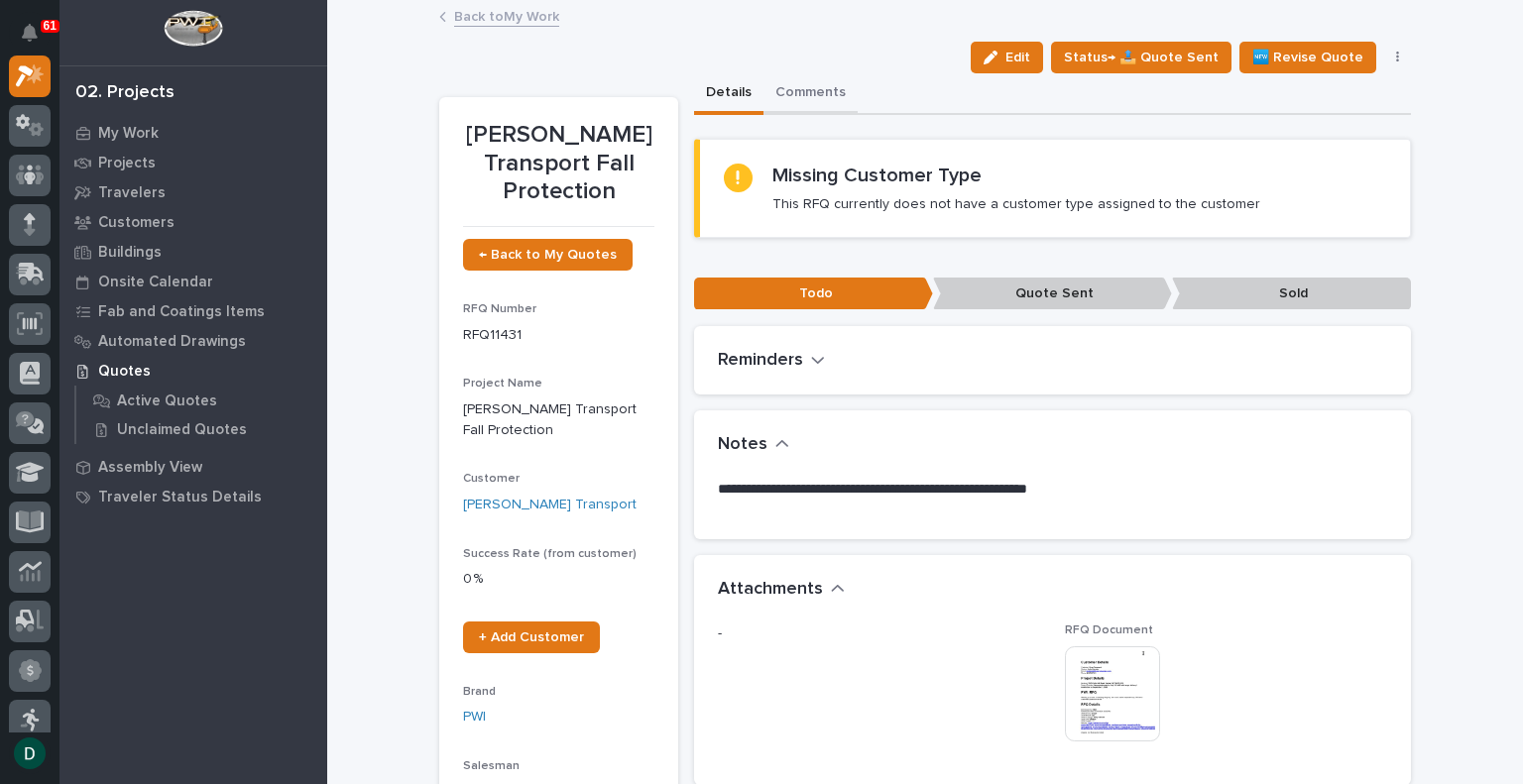 click on "Comments" at bounding box center (810, 94) 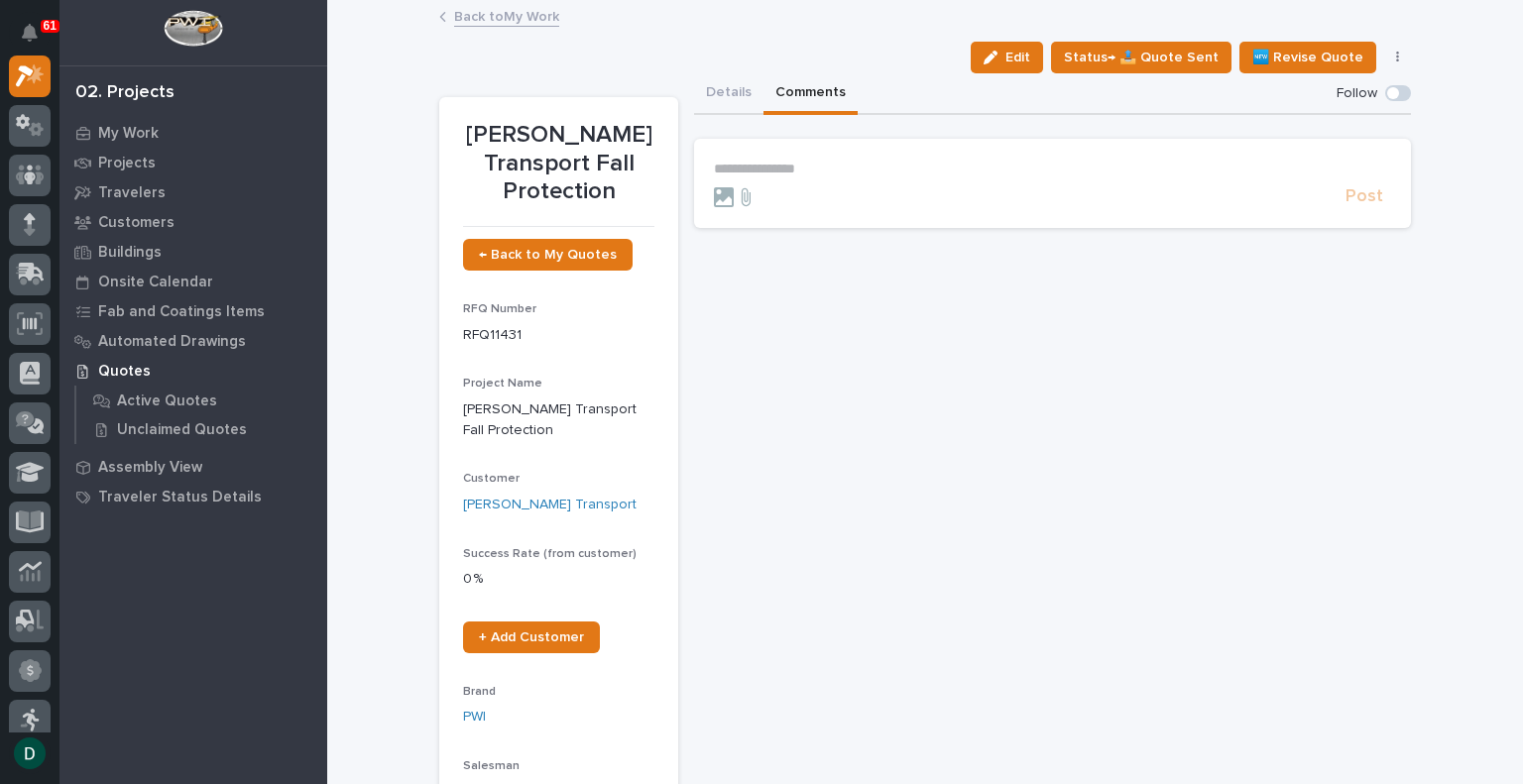 click on "**********" at bounding box center (1052, 168) 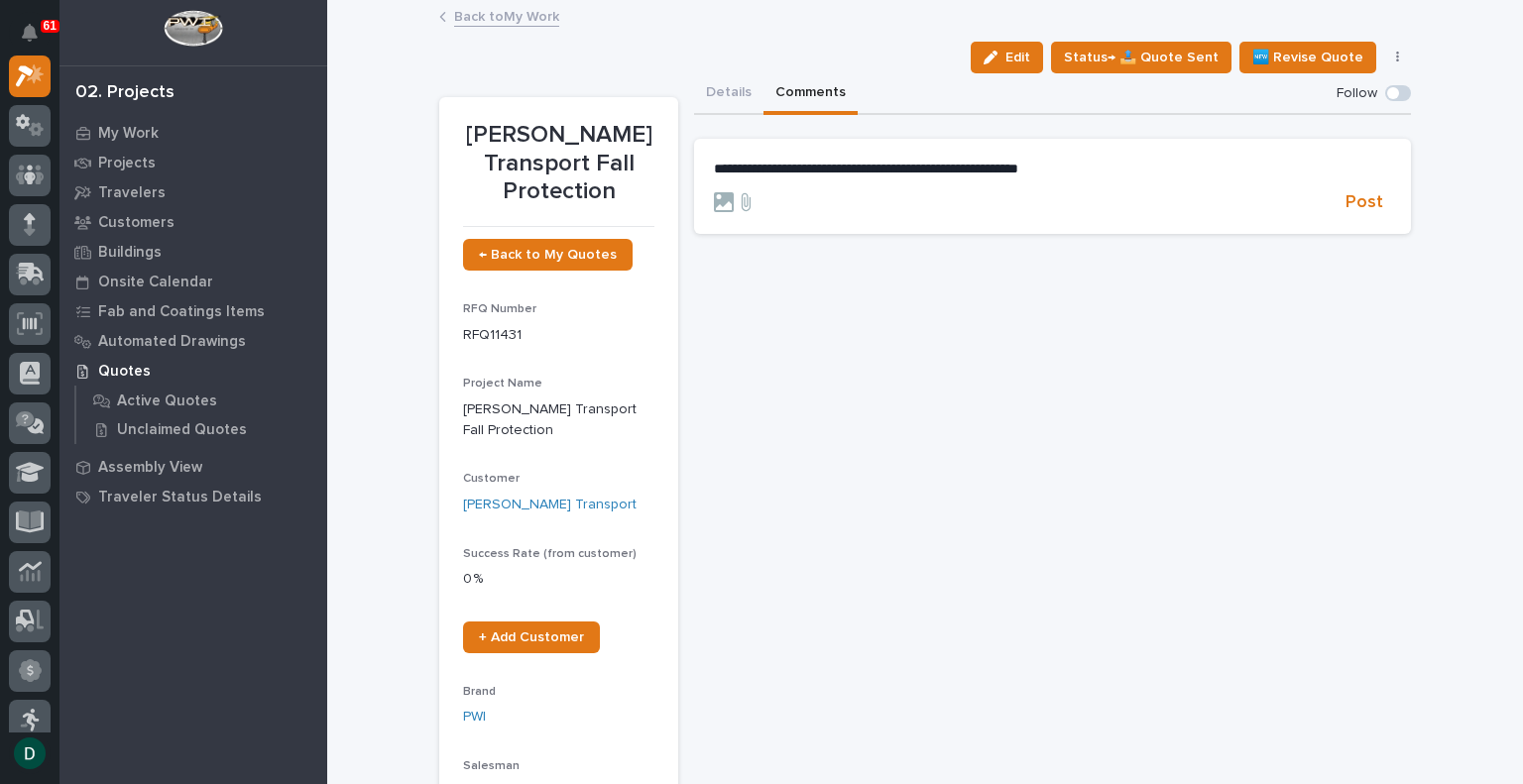 click on "**********" at bounding box center [866, 168] 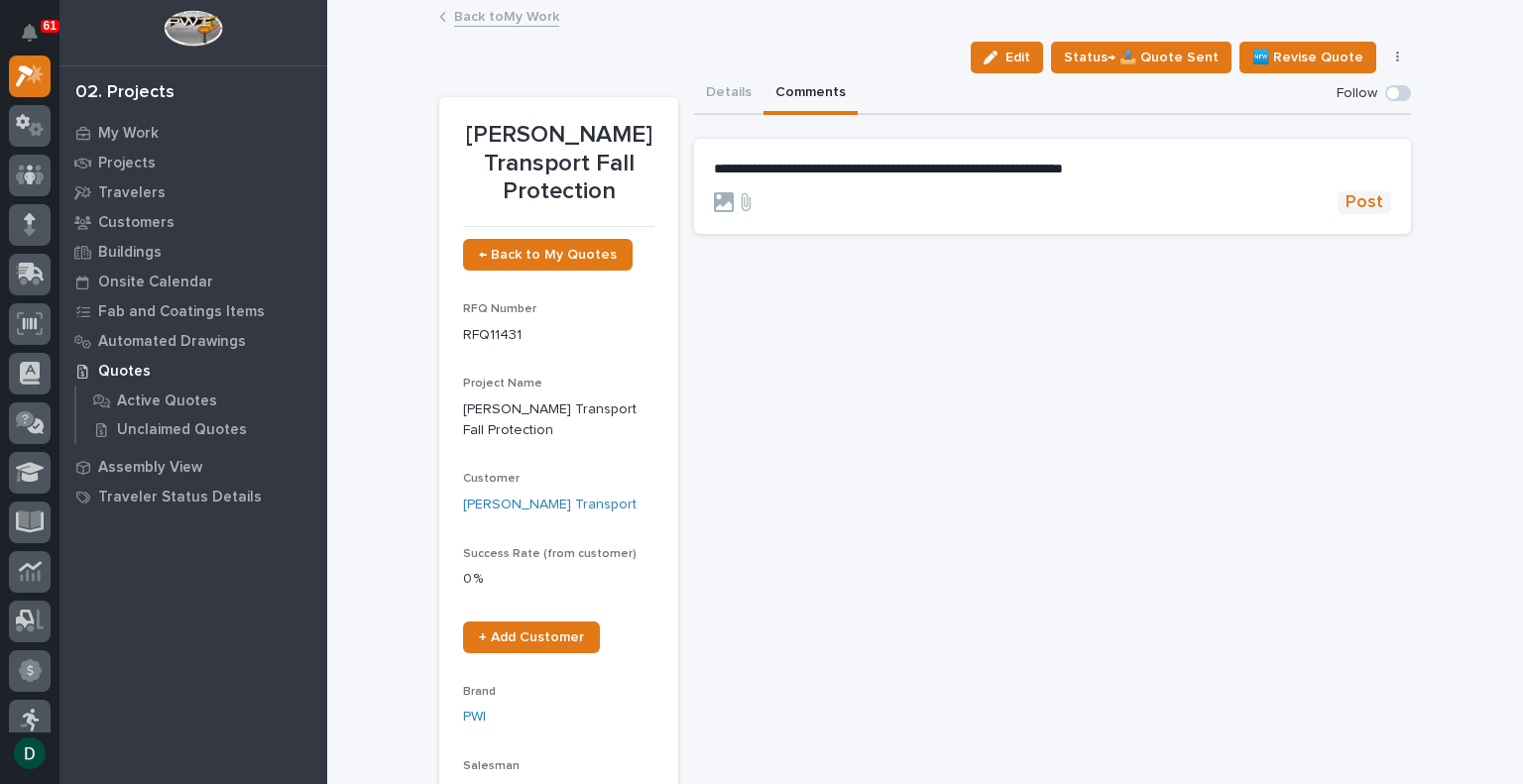 click on "Post" at bounding box center [1364, 202] 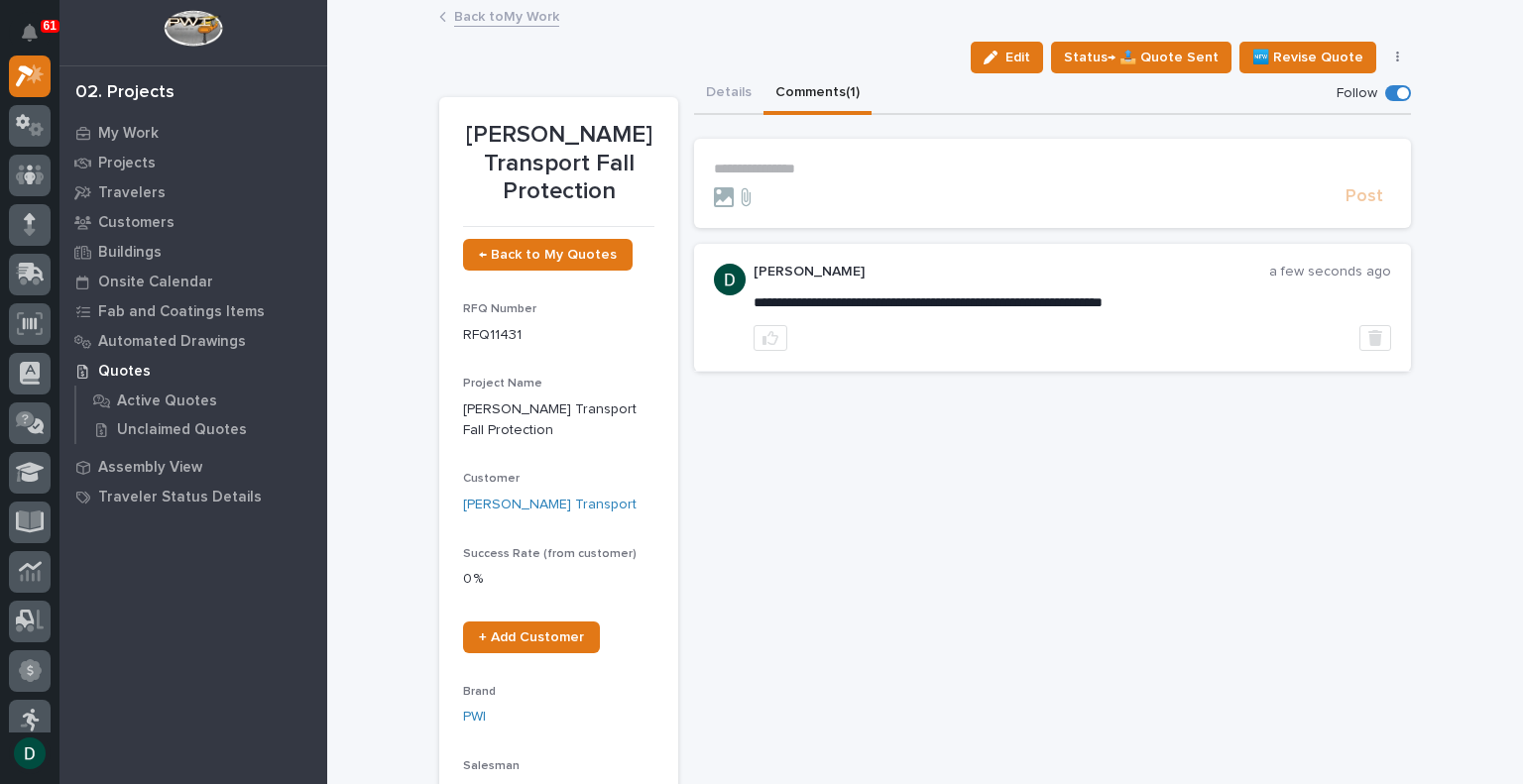 click on "Back to  My Work" at bounding box center [507, 15] 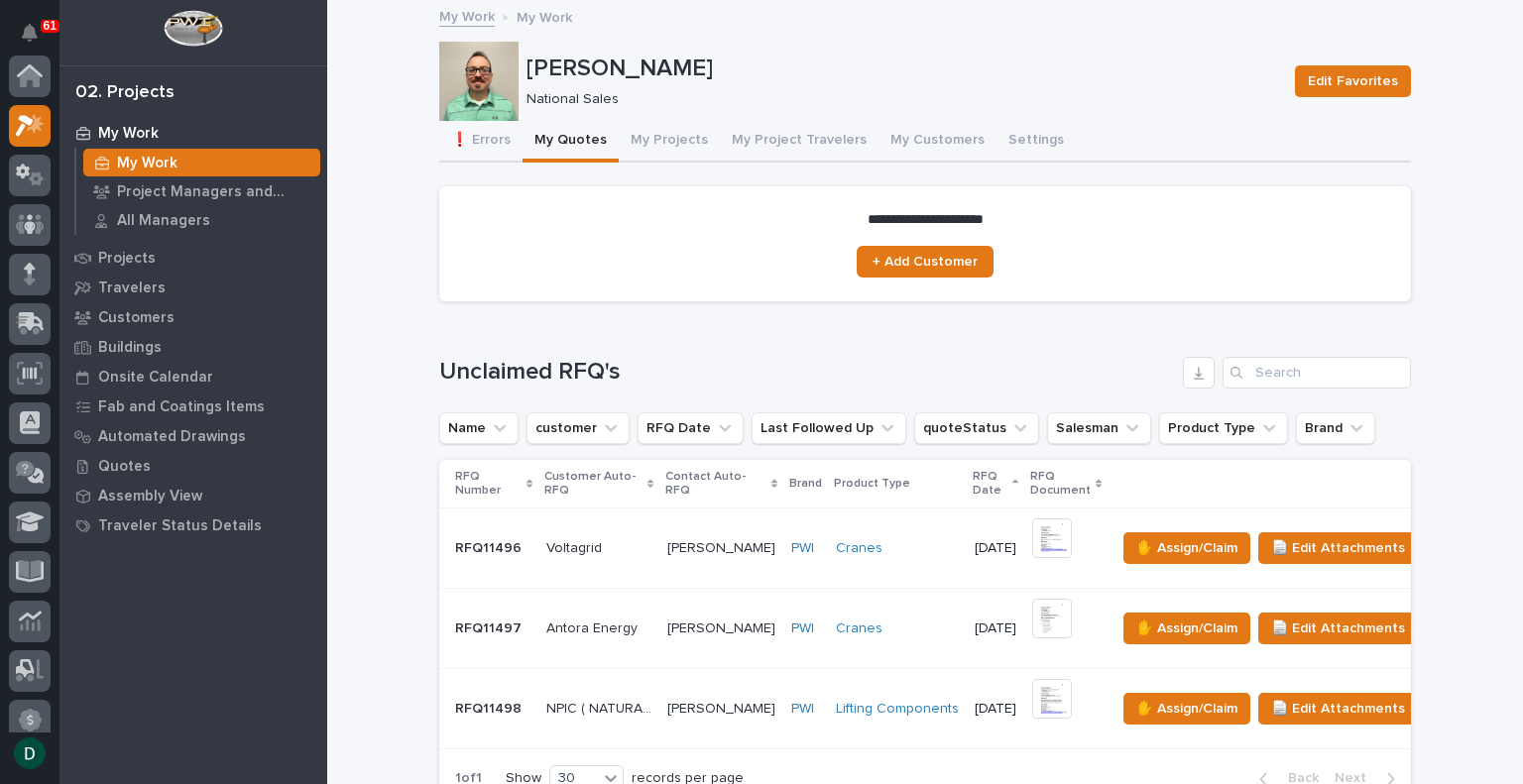 scroll, scrollTop: 50, scrollLeft: 0, axis: vertical 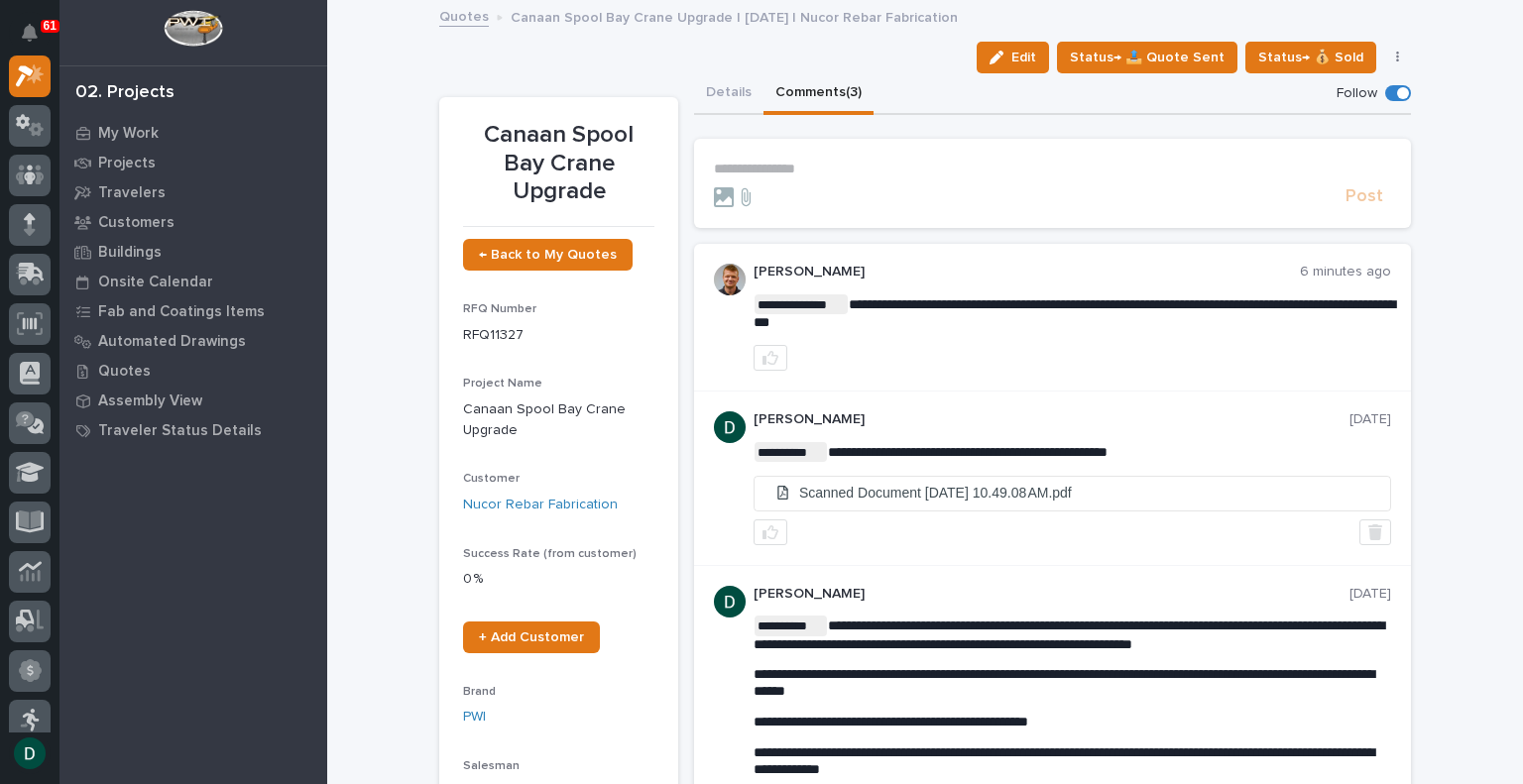 click on "**********" at bounding box center (1052, 168) 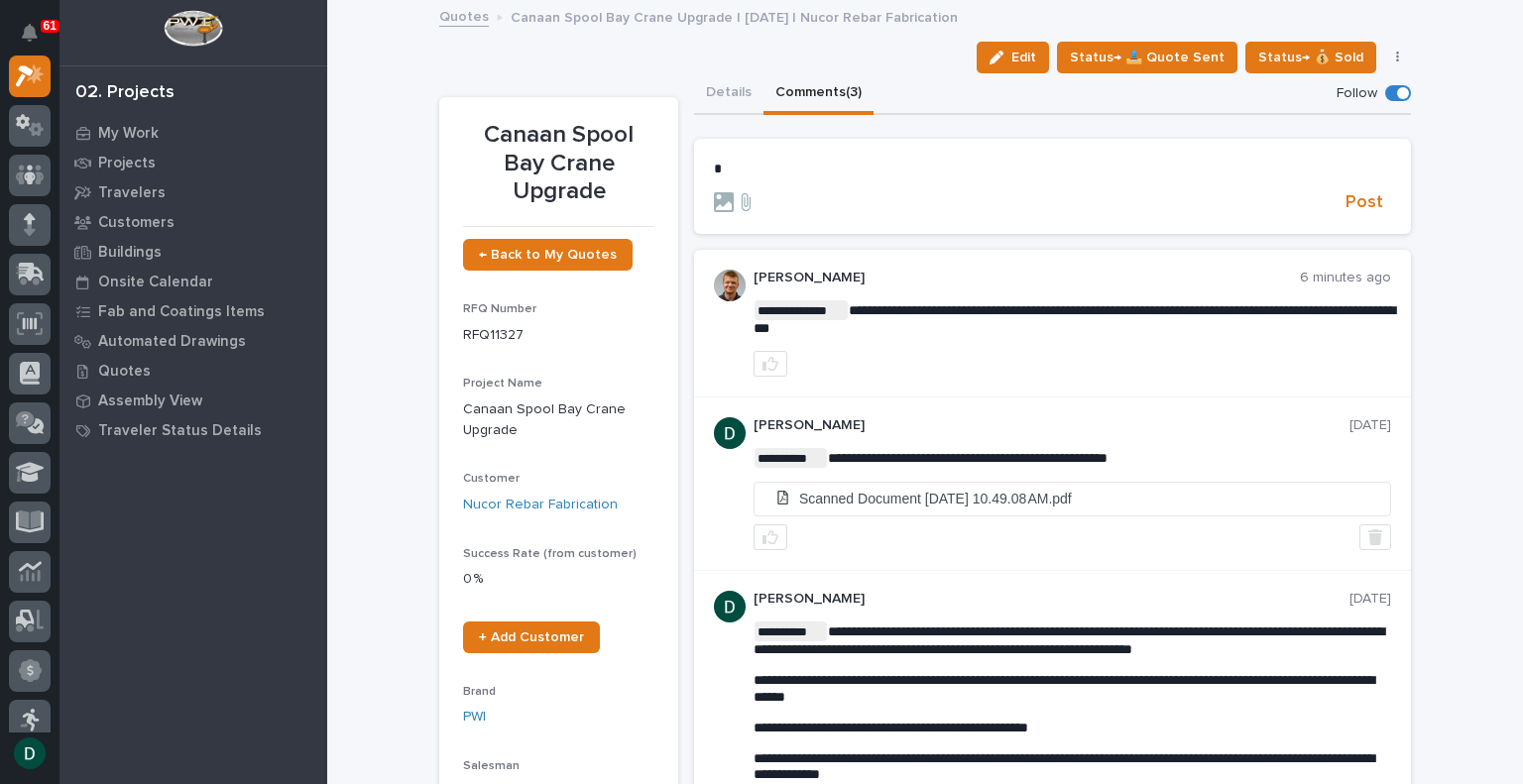 type 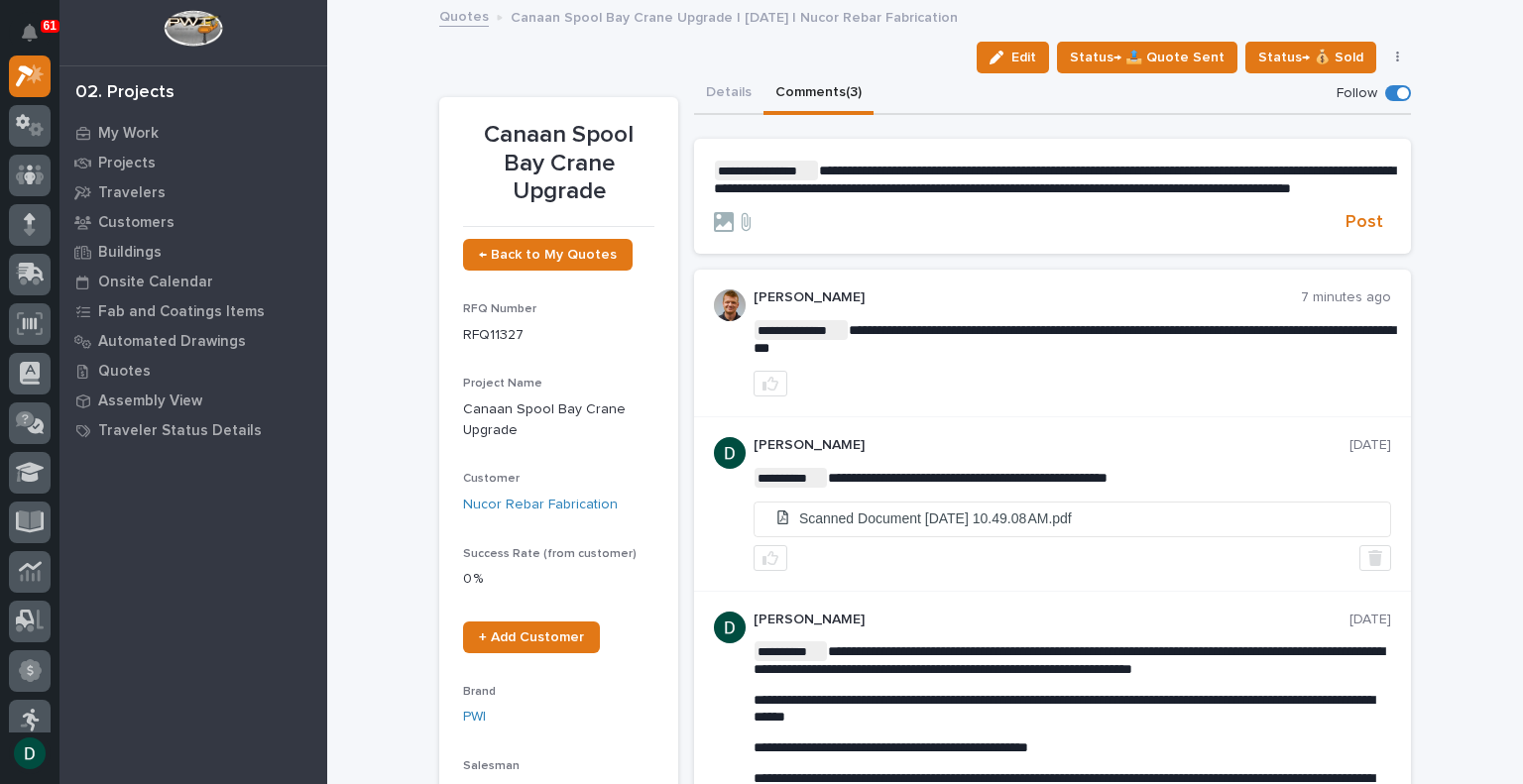 click on "**********" at bounding box center (1052, 178) 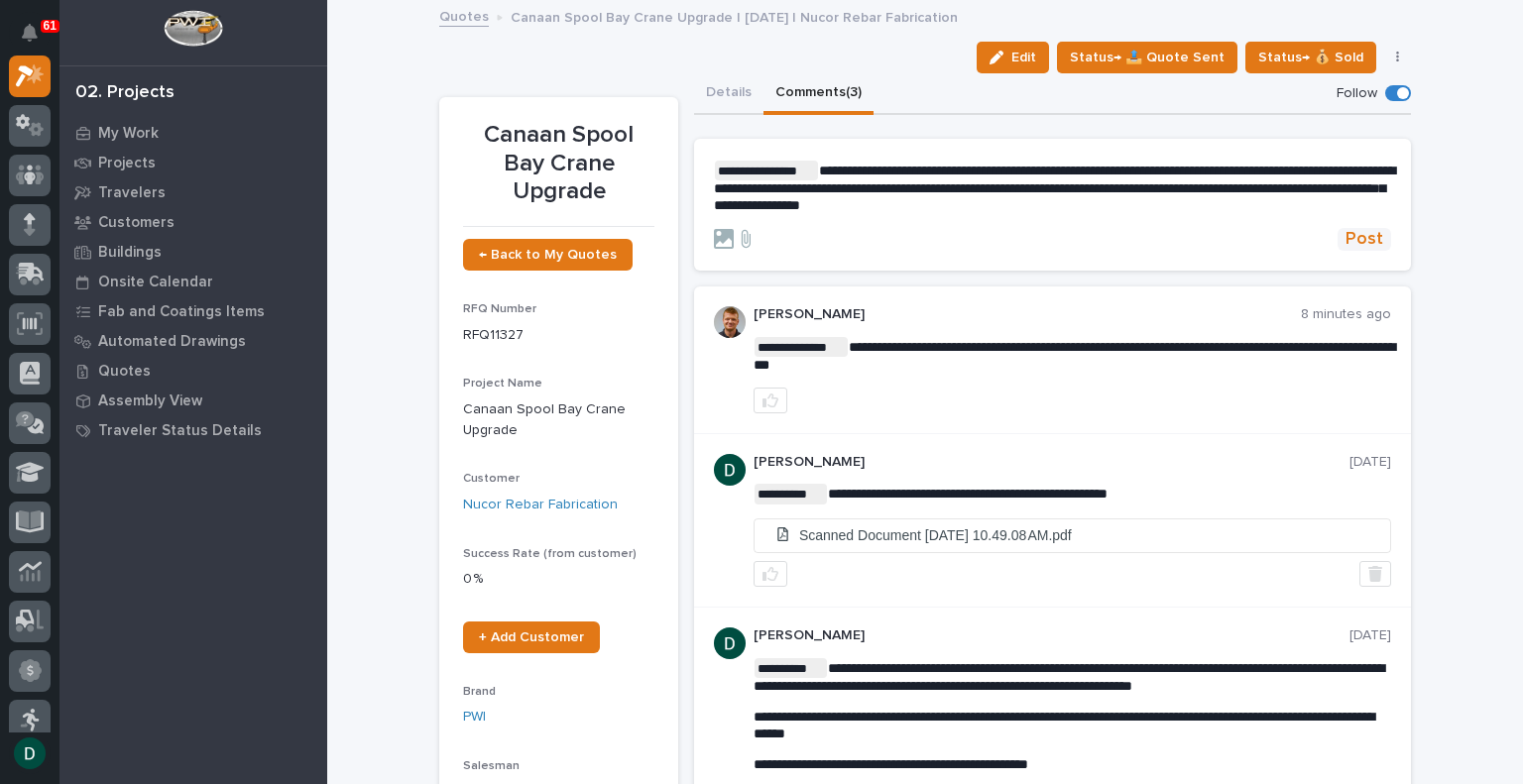 click on "Post" at bounding box center [1364, 239] 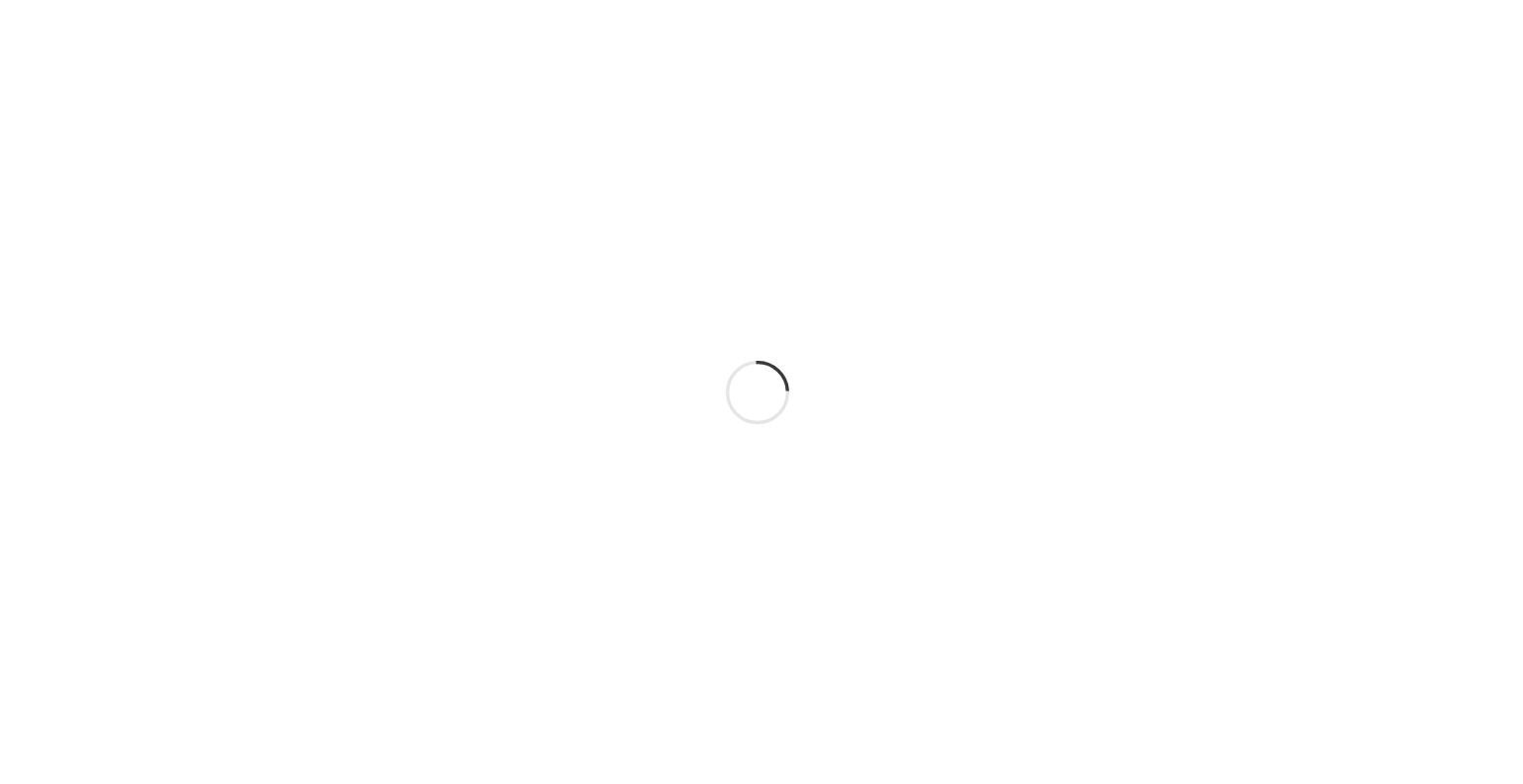 scroll, scrollTop: 0, scrollLeft: 0, axis: both 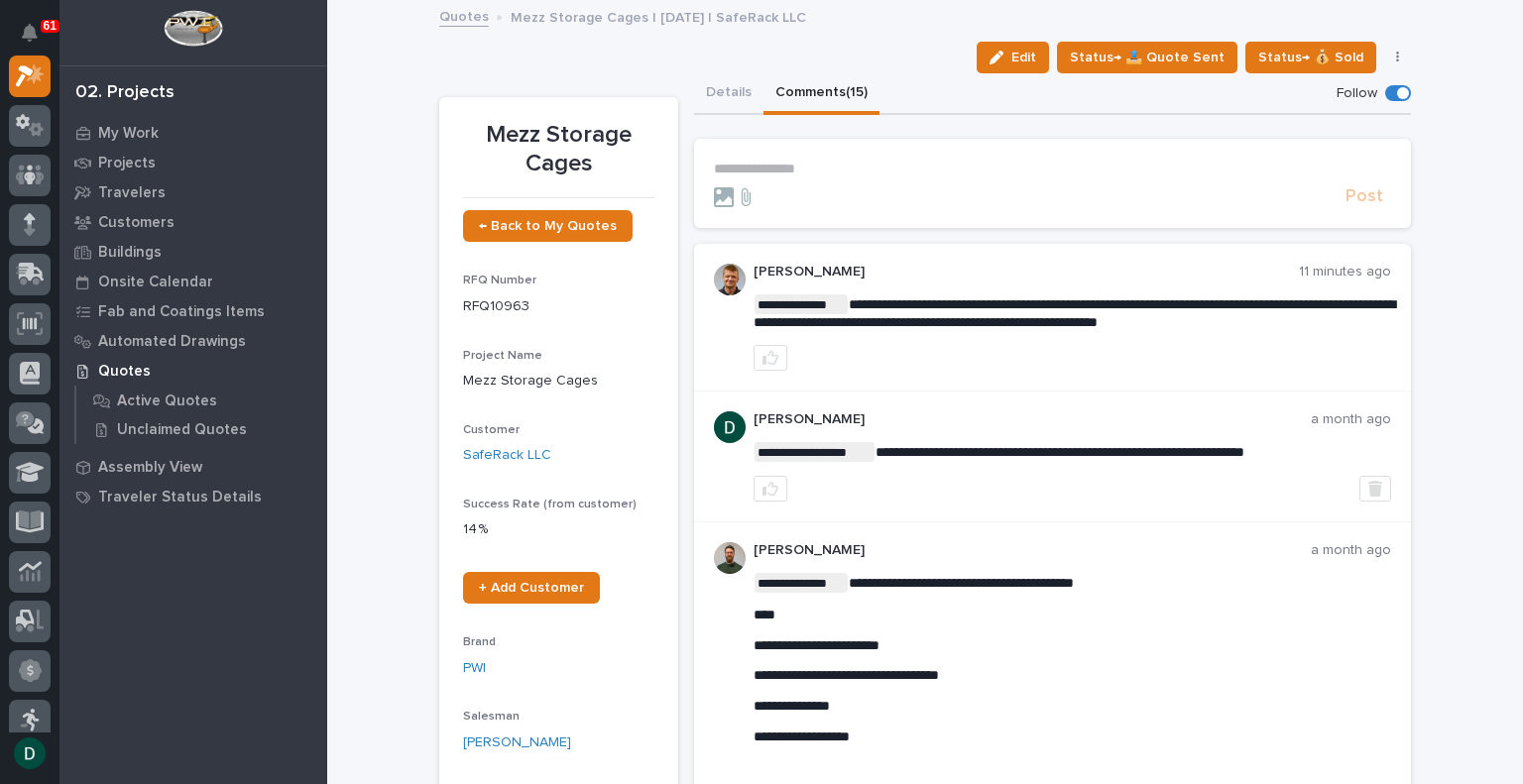 click on "**********" at bounding box center [1052, 168] 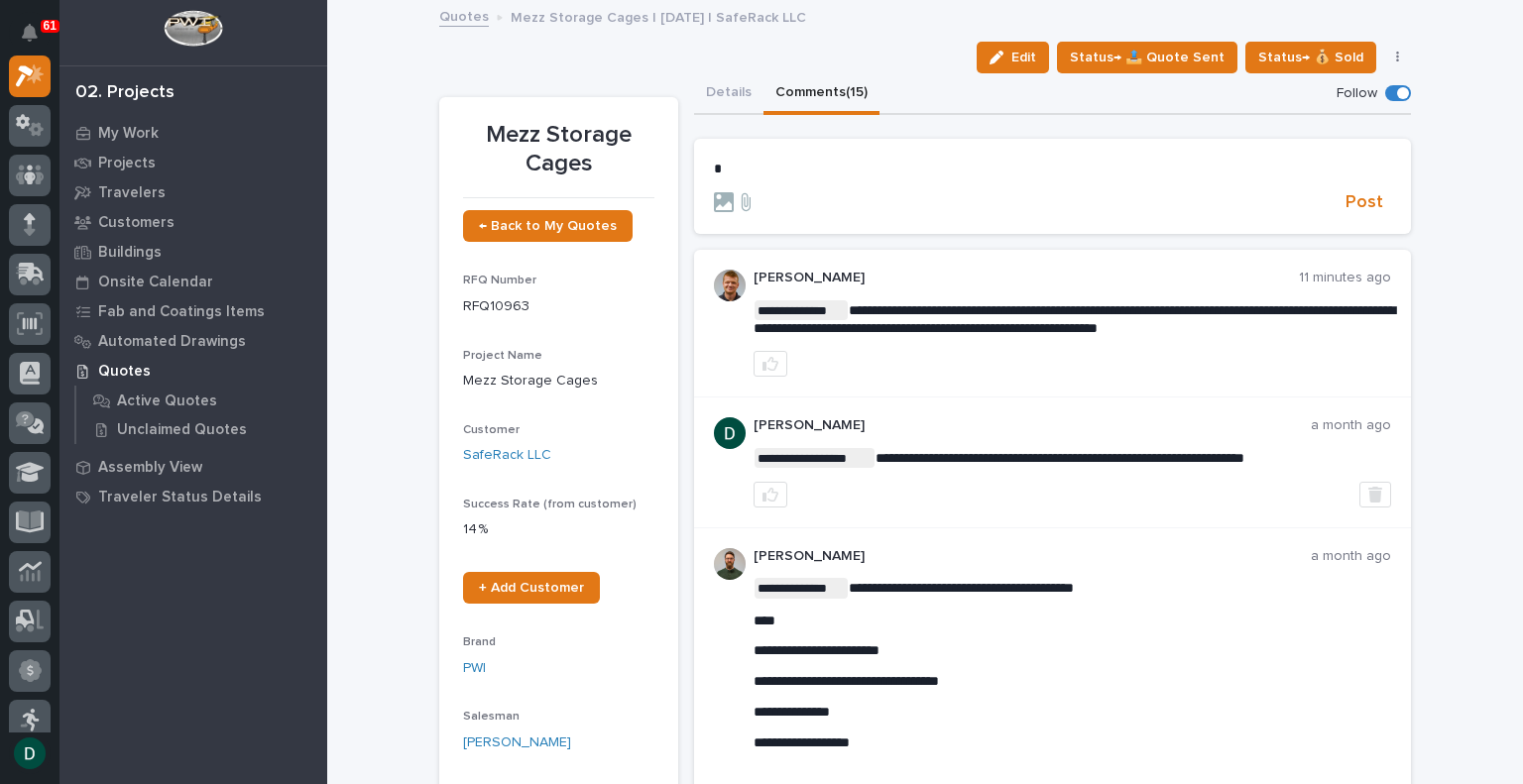 type 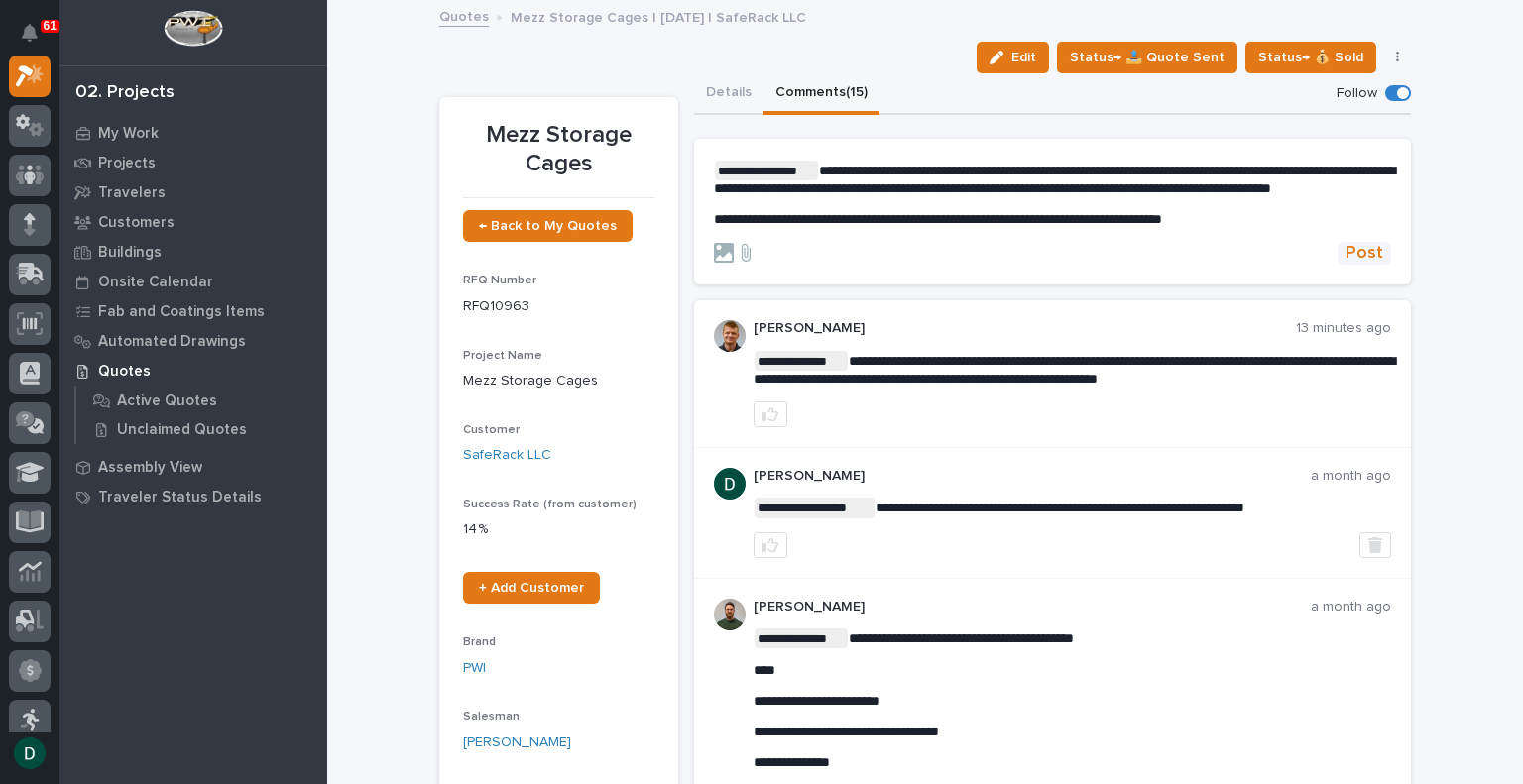 click on "Post" at bounding box center [1364, 253] 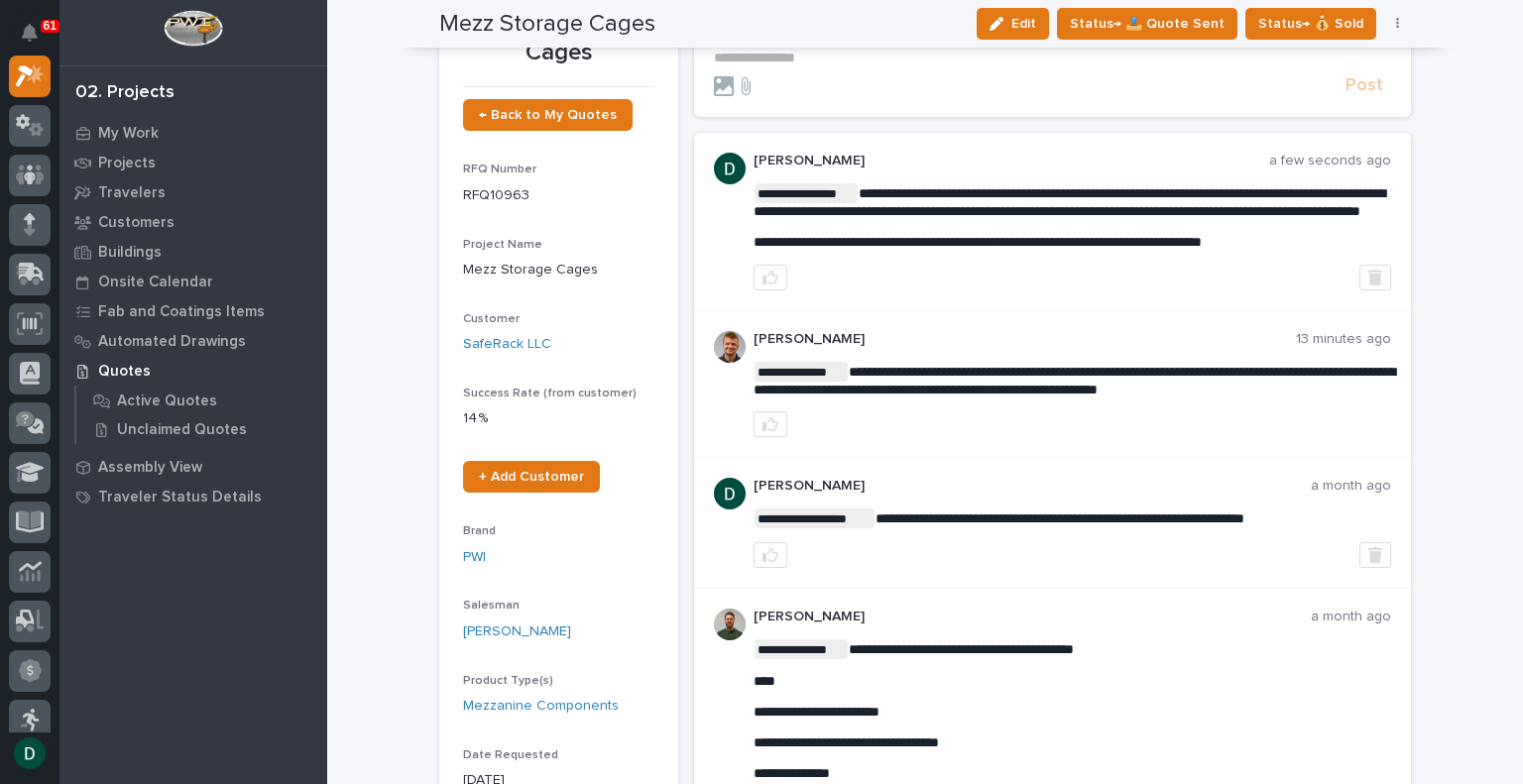 scroll, scrollTop: 0, scrollLeft: 0, axis: both 